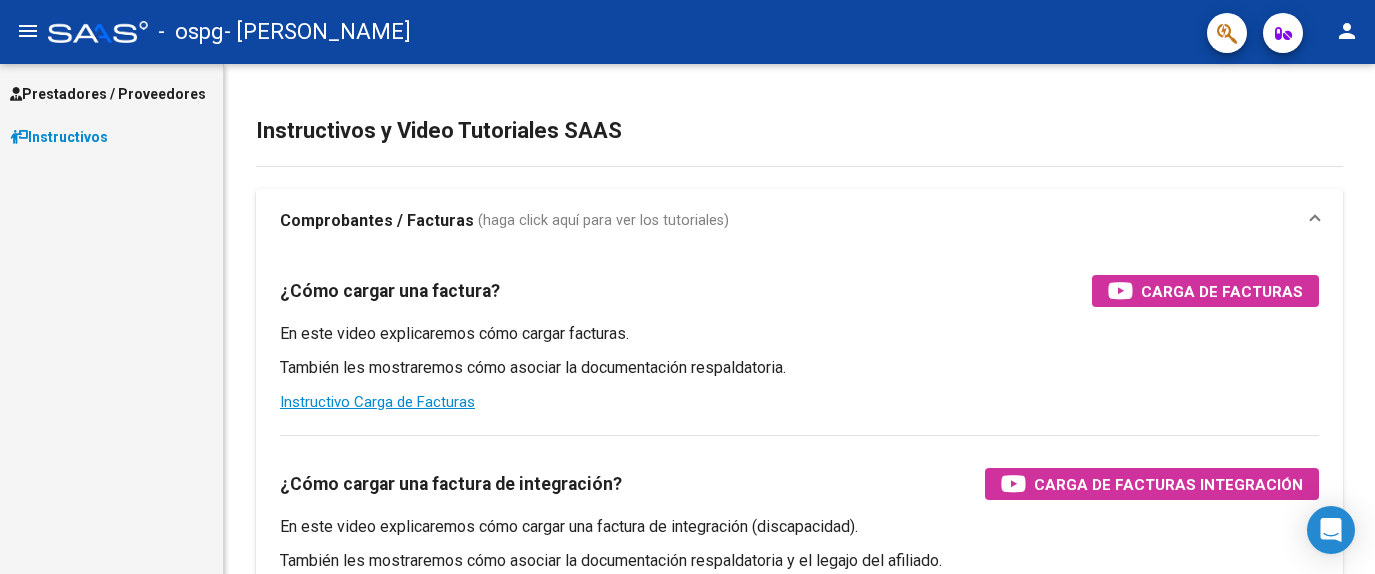 scroll, scrollTop: 0, scrollLeft: 0, axis: both 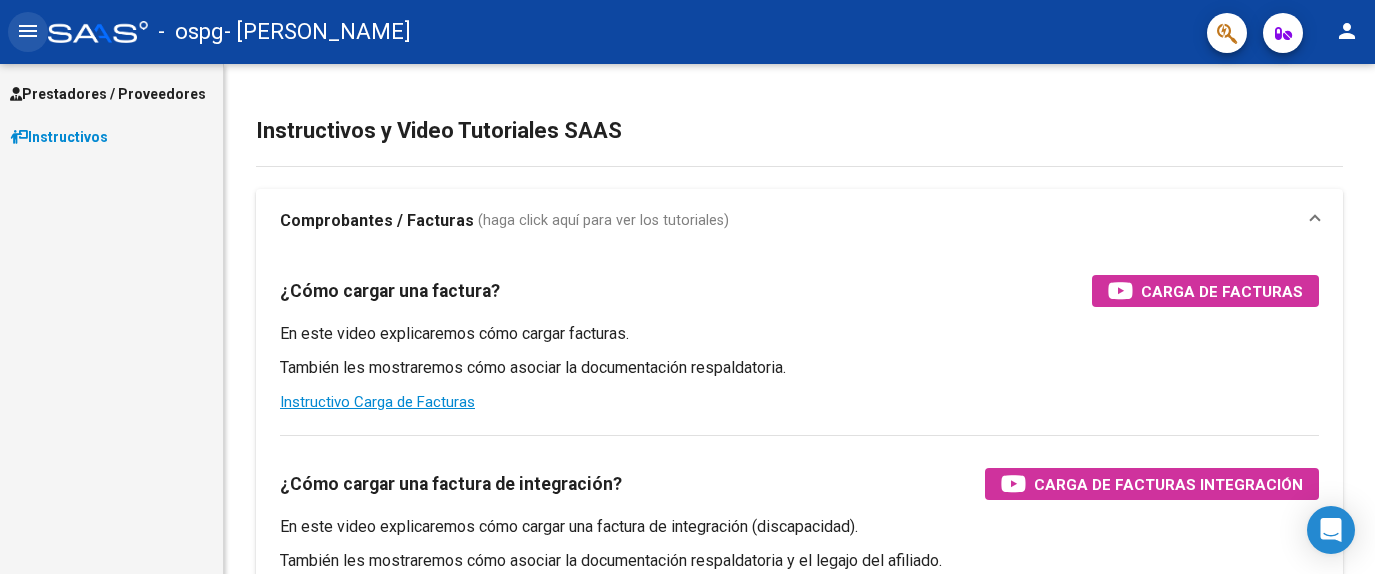 click on "menu" 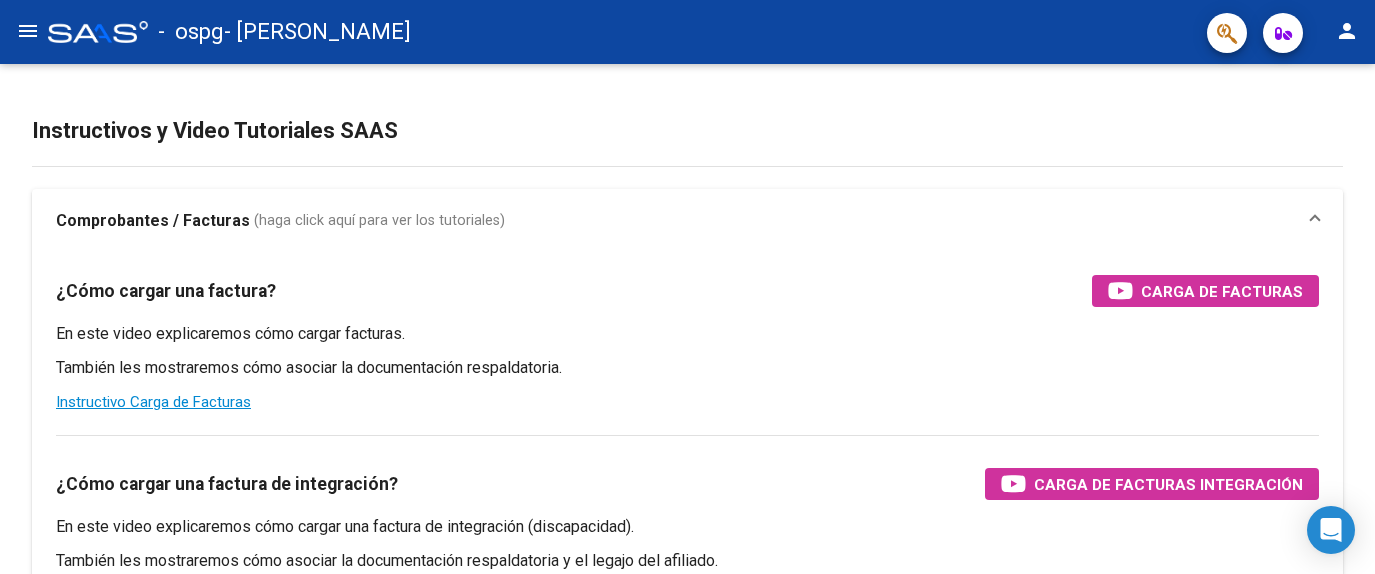 click on "person" 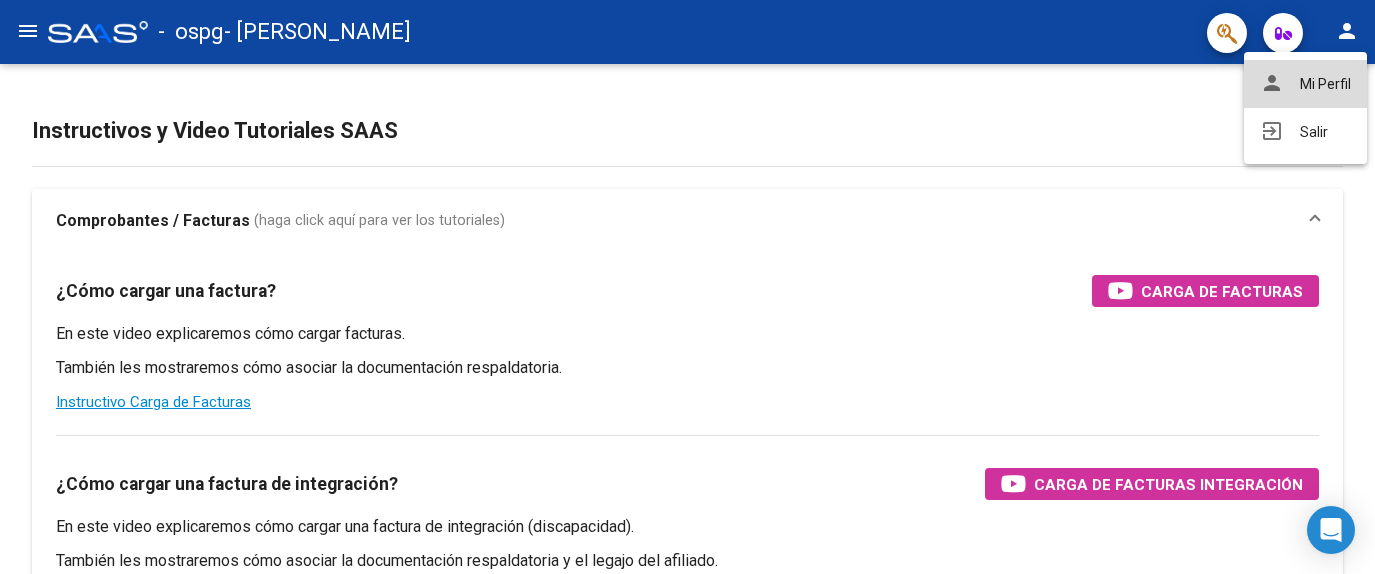 click on "person  Mi Perfil" at bounding box center [1305, 84] 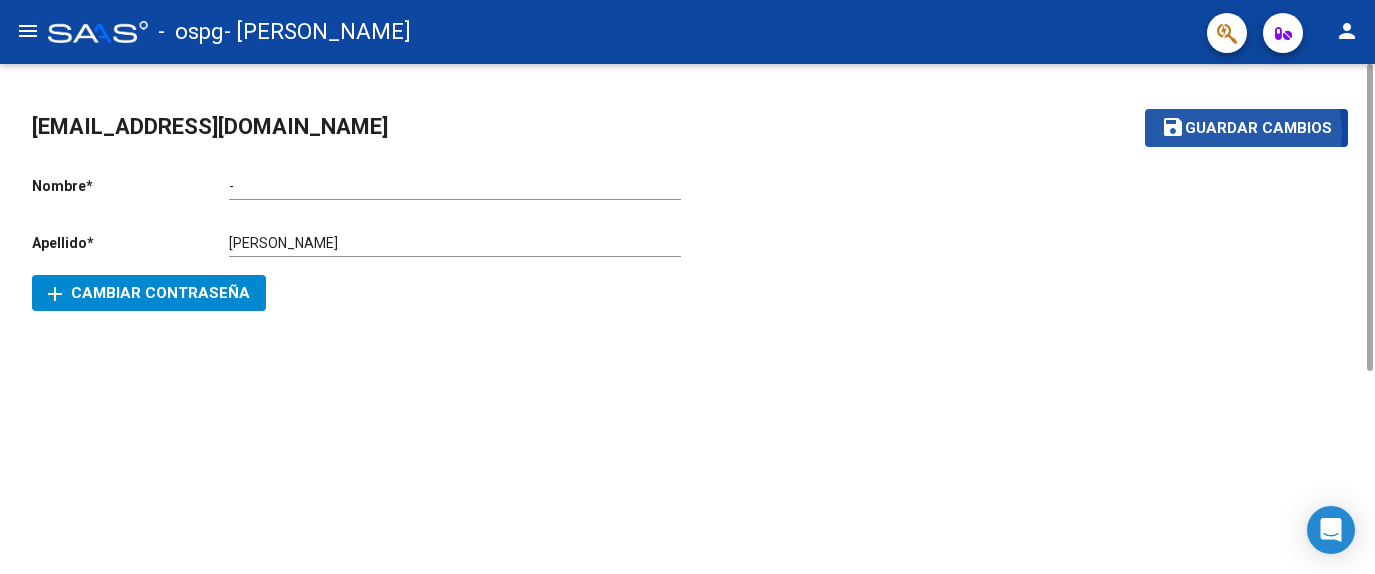 click on "Guardar cambios" 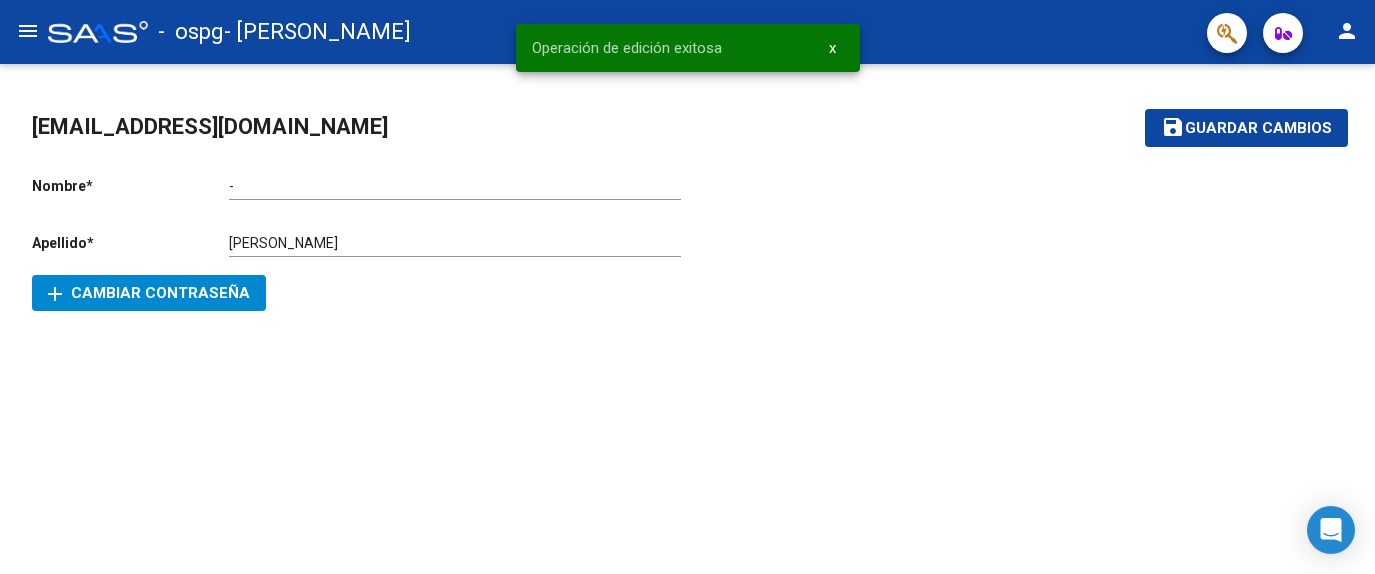 drag, startPoint x: 1367, startPoint y: 117, endPoint x: 1363, endPoint y: 326, distance: 209.03827 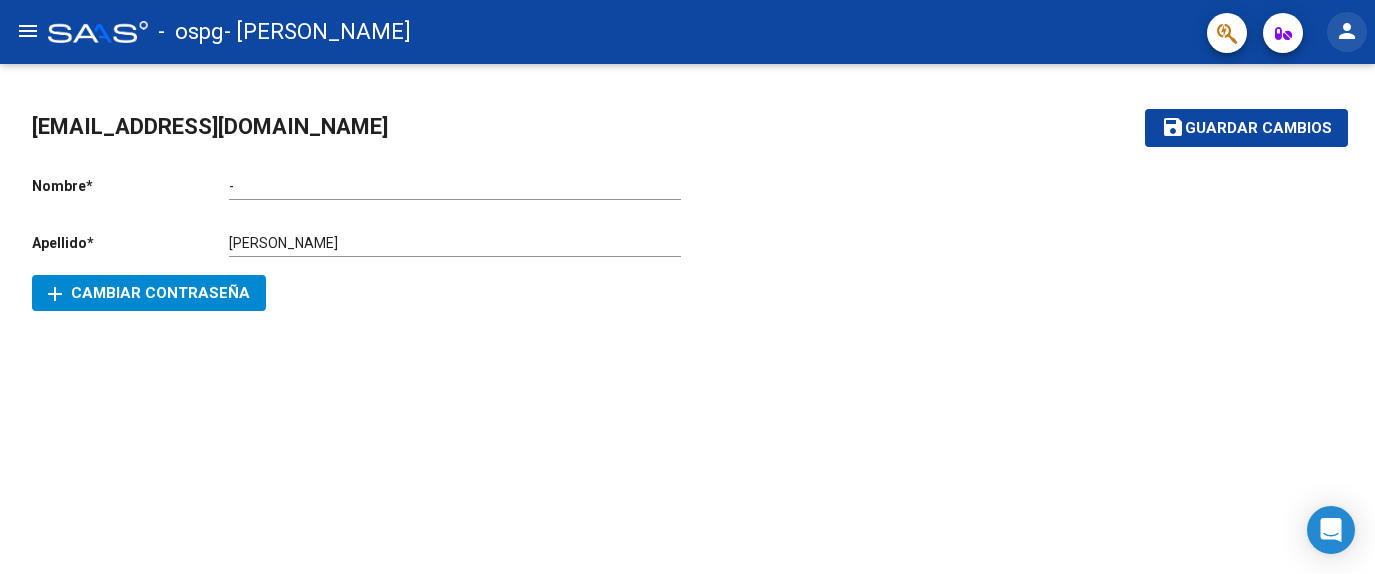 click on "person" 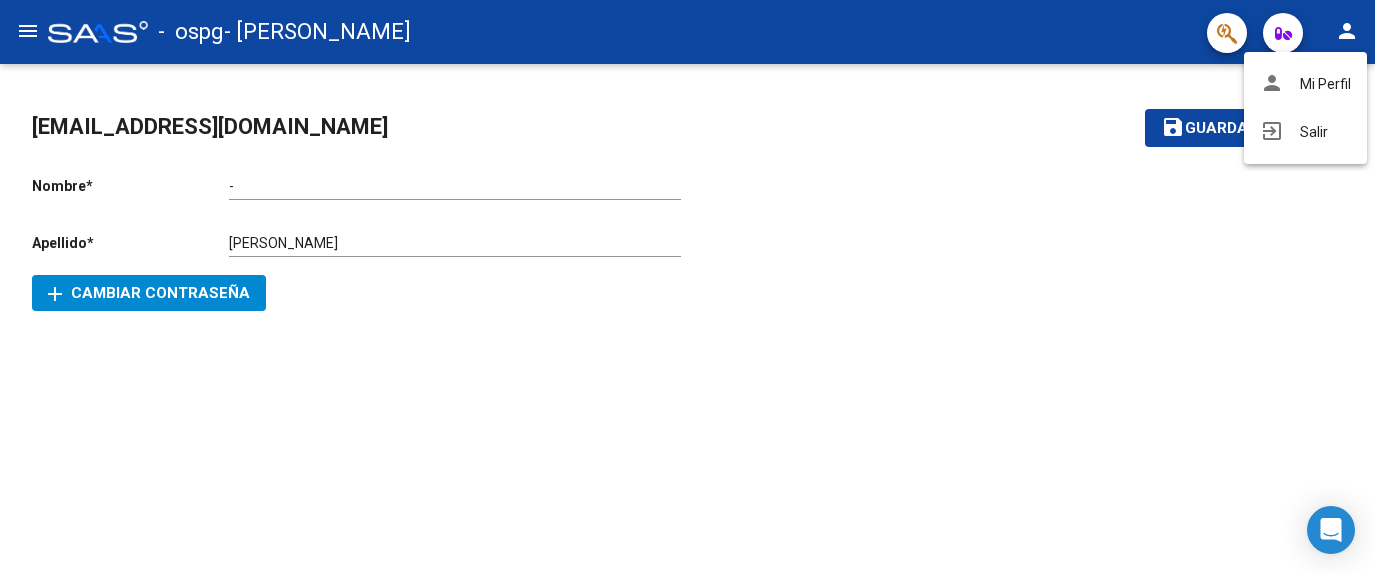click at bounding box center (687, 287) 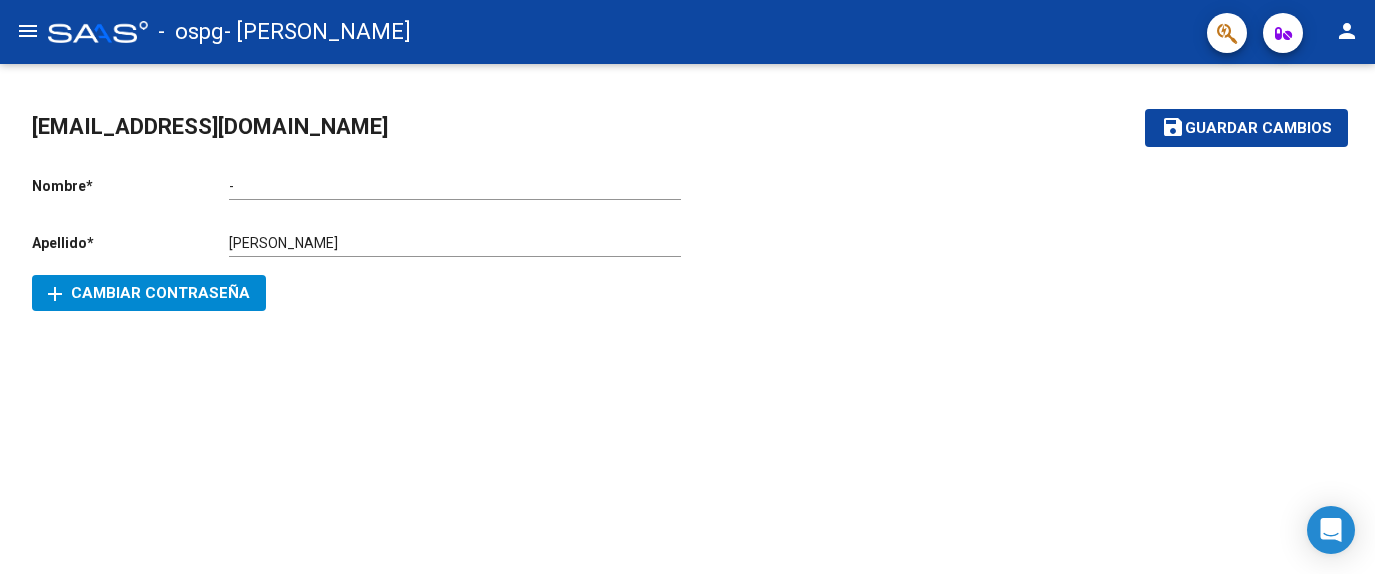 click on "menu" 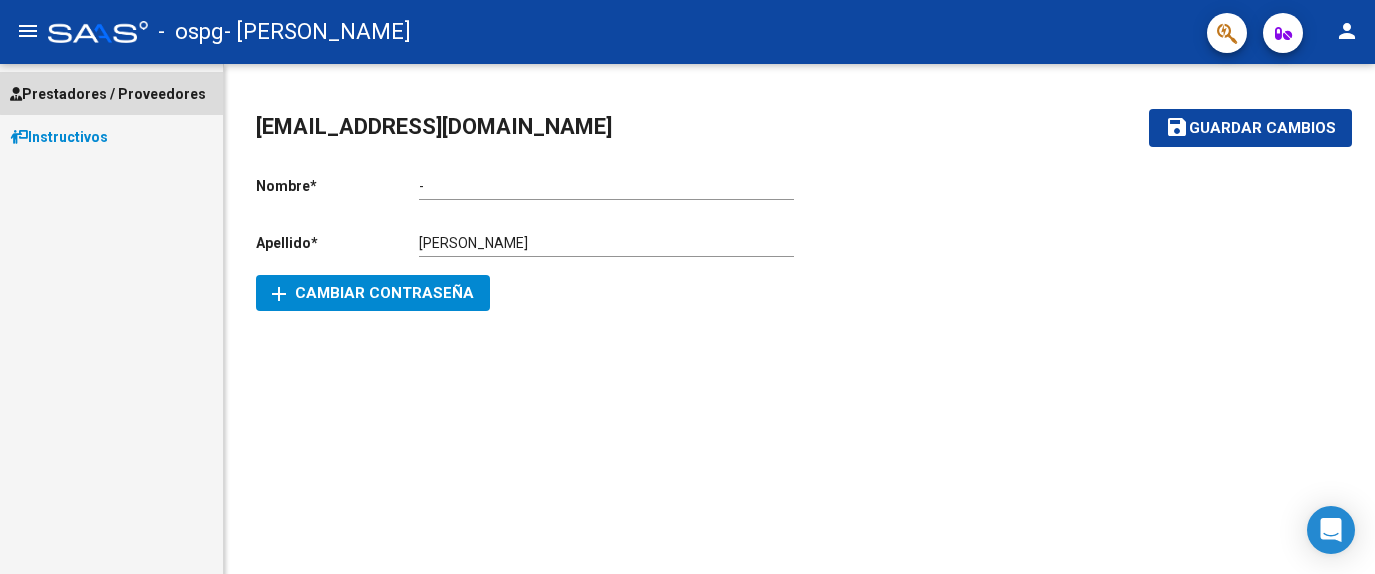 click on "Prestadores / Proveedores" at bounding box center (108, 94) 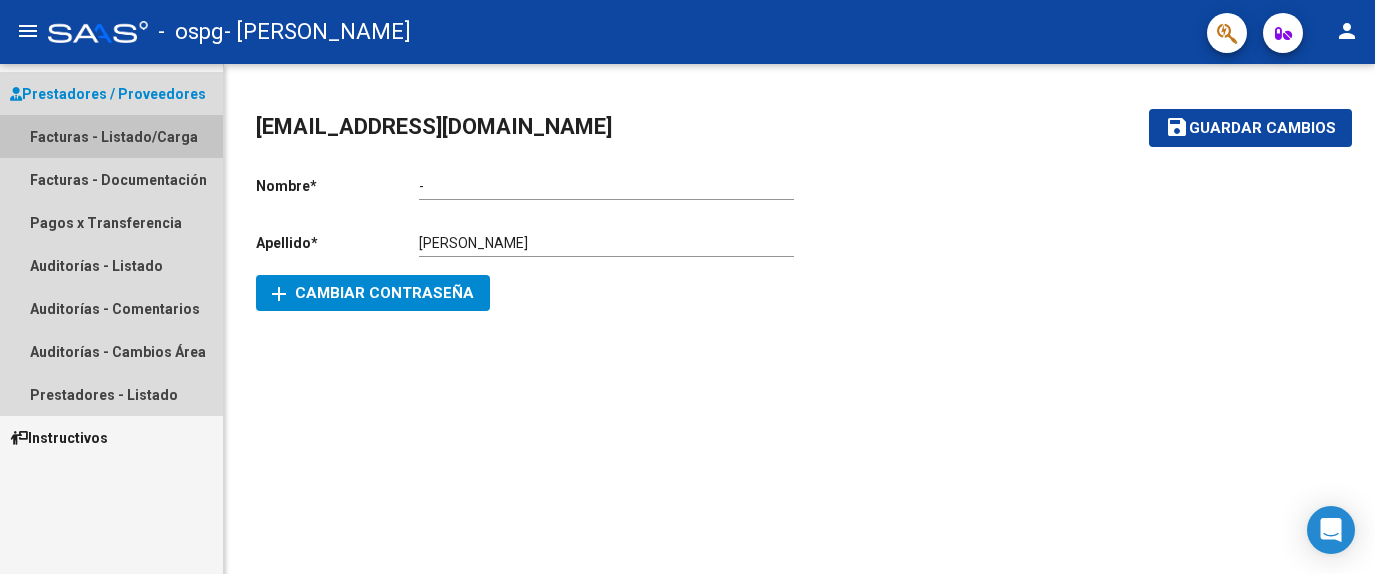 click on "Facturas - Listado/Carga" at bounding box center [111, 136] 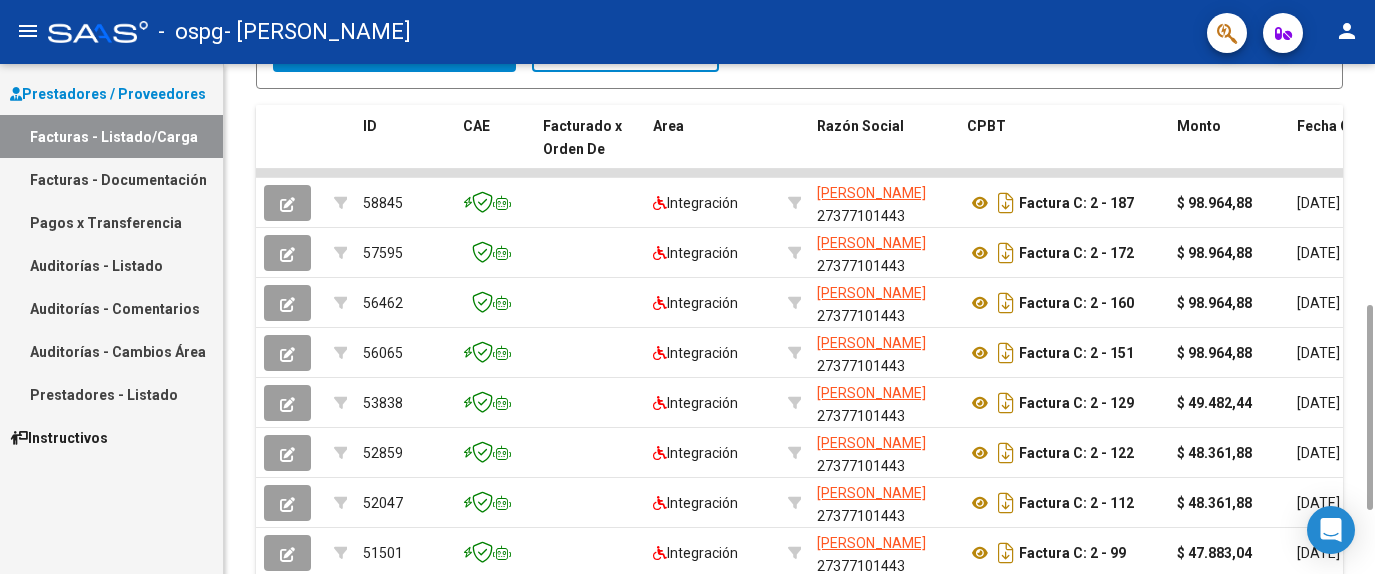 scroll, scrollTop: 501, scrollLeft: 0, axis: vertical 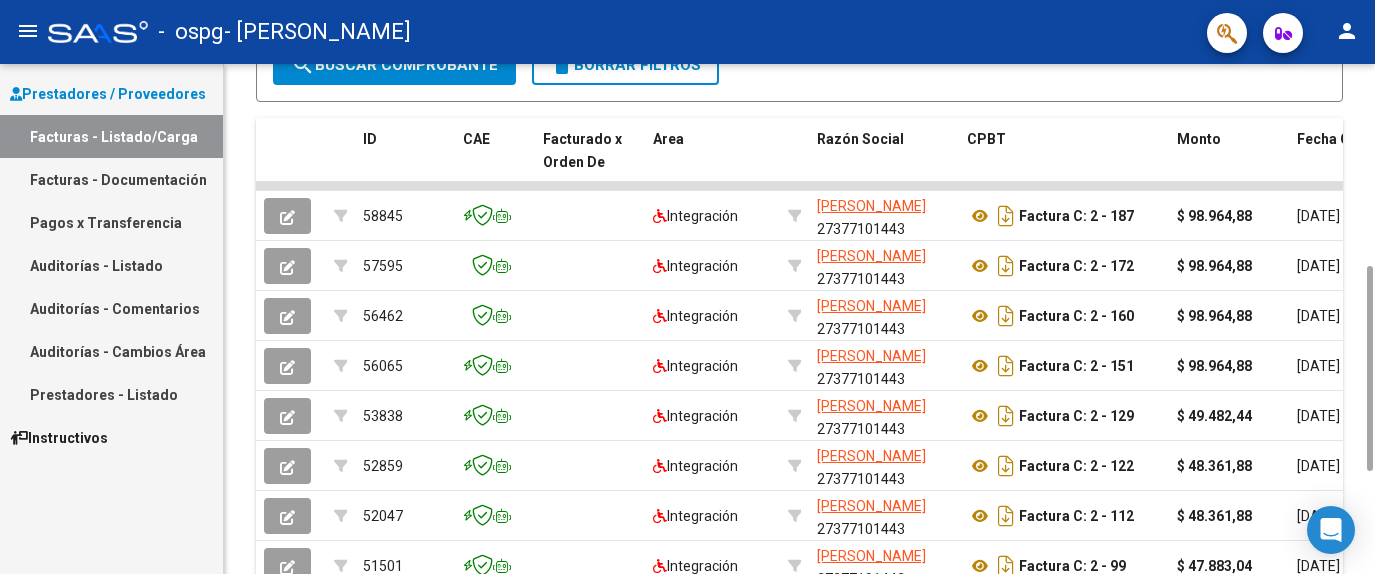 drag, startPoint x: 1370, startPoint y: 142, endPoint x: 1354, endPoint y: 345, distance: 203.62956 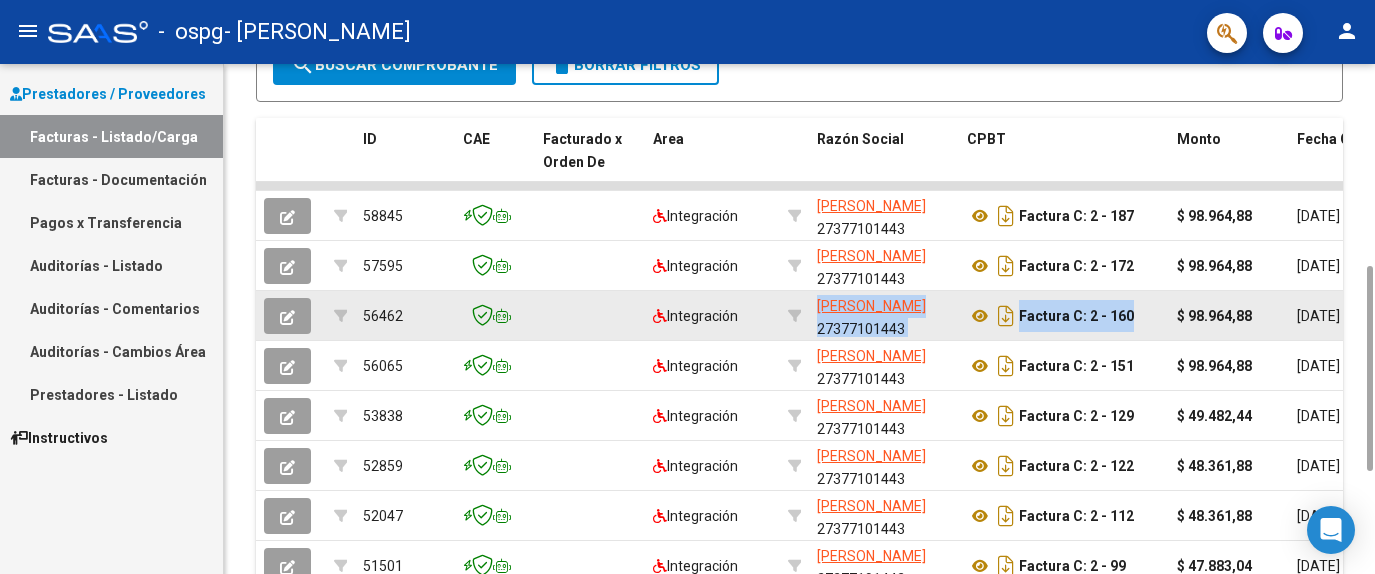 drag, startPoint x: 1282, startPoint y: 293, endPoint x: 941, endPoint y: 291, distance: 341.00586 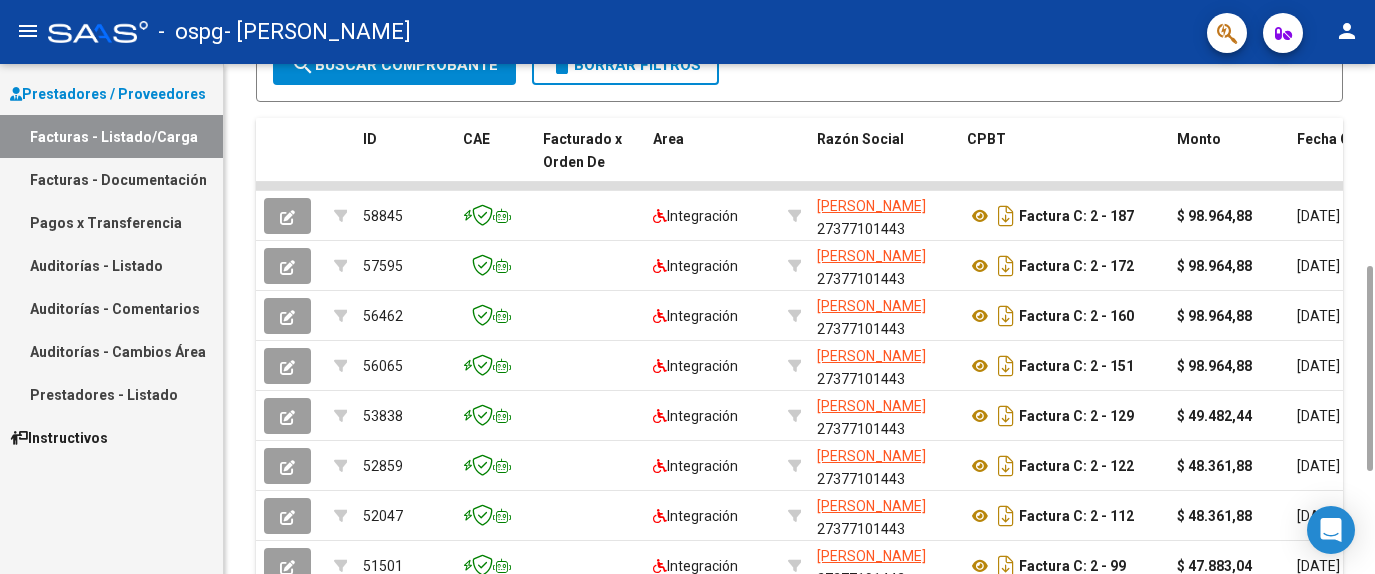 drag, startPoint x: 1280, startPoint y: 198, endPoint x: 1292, endPoint y: 165, distance: 35.1141 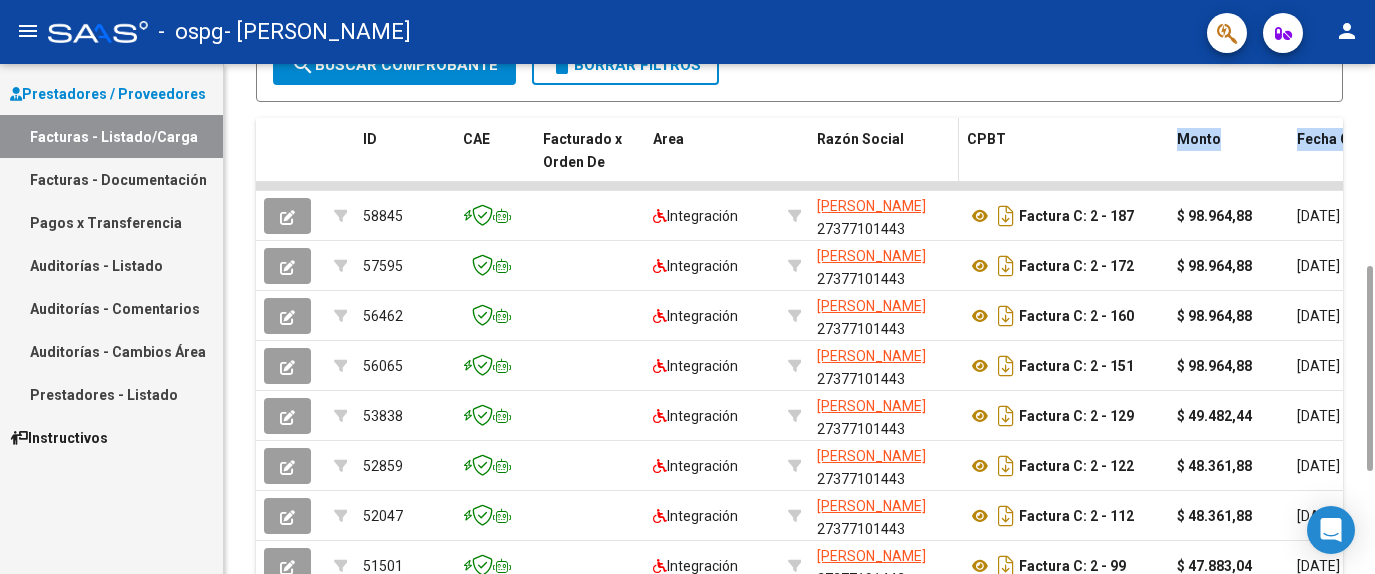 drag, startPoint x: 1297, startPoint y: 154, endPoint x: 951, endPoint y: 152, distance: 346.00577 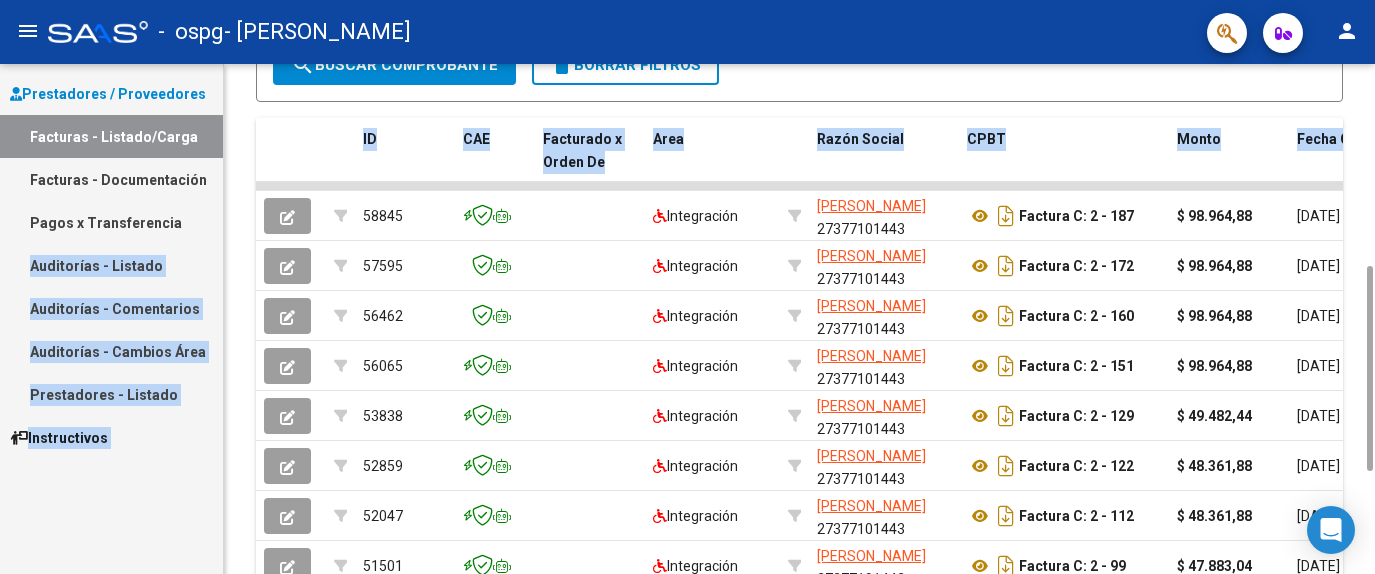 drag, startPoint x: 231, startPoint y: 236, endPoint x: 243, endPoint y: 220, distance: 20 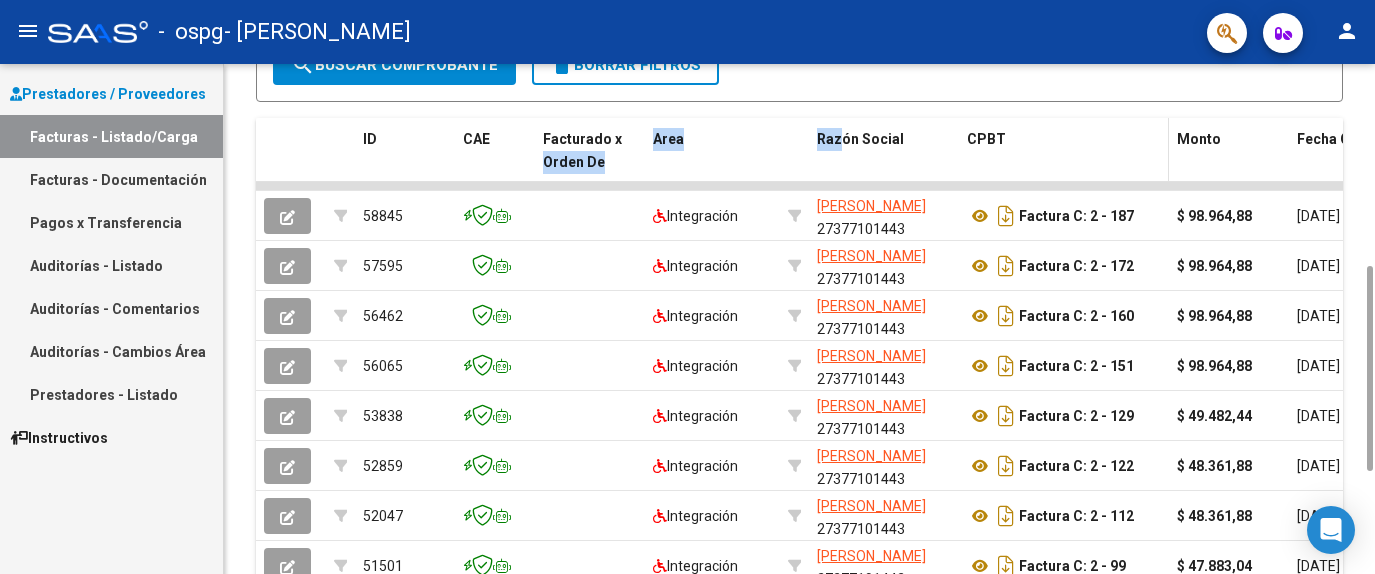 drag, startPoint x: 837, startPoint y: 148, endPoint x: 1046, endPoint y: 135, distance: 209.40392 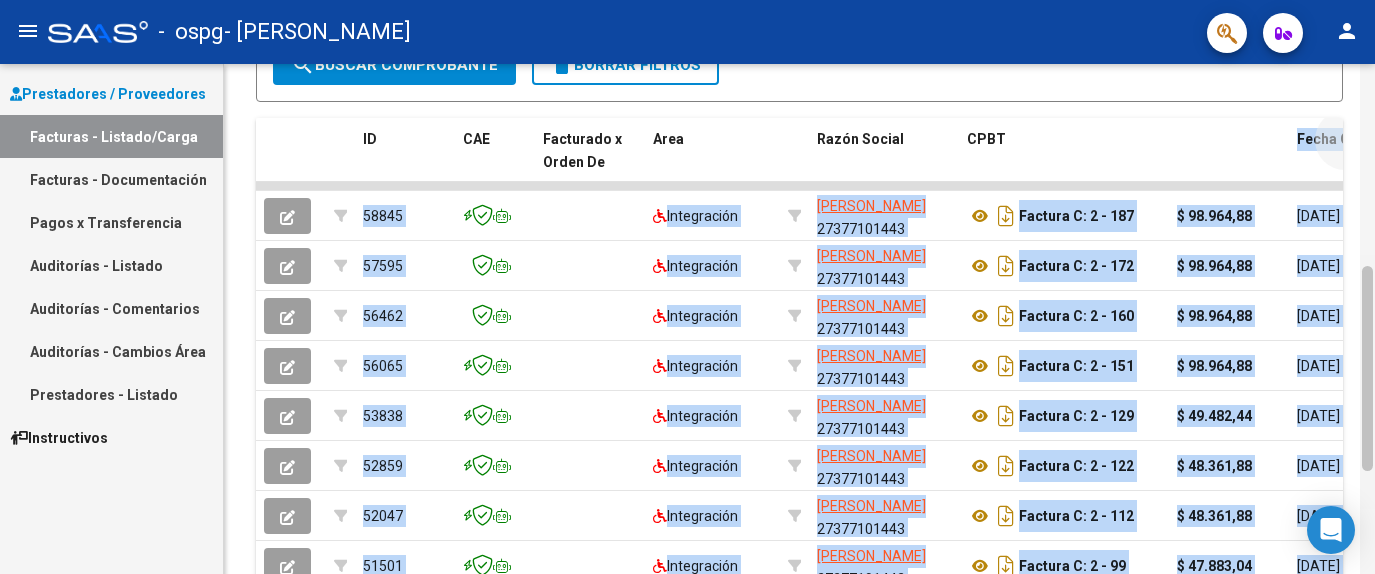 drag, startPoint x: 1211, startPoint y: 133, endPoint x: 1360, endPoint y: 158, distance: 151.08276 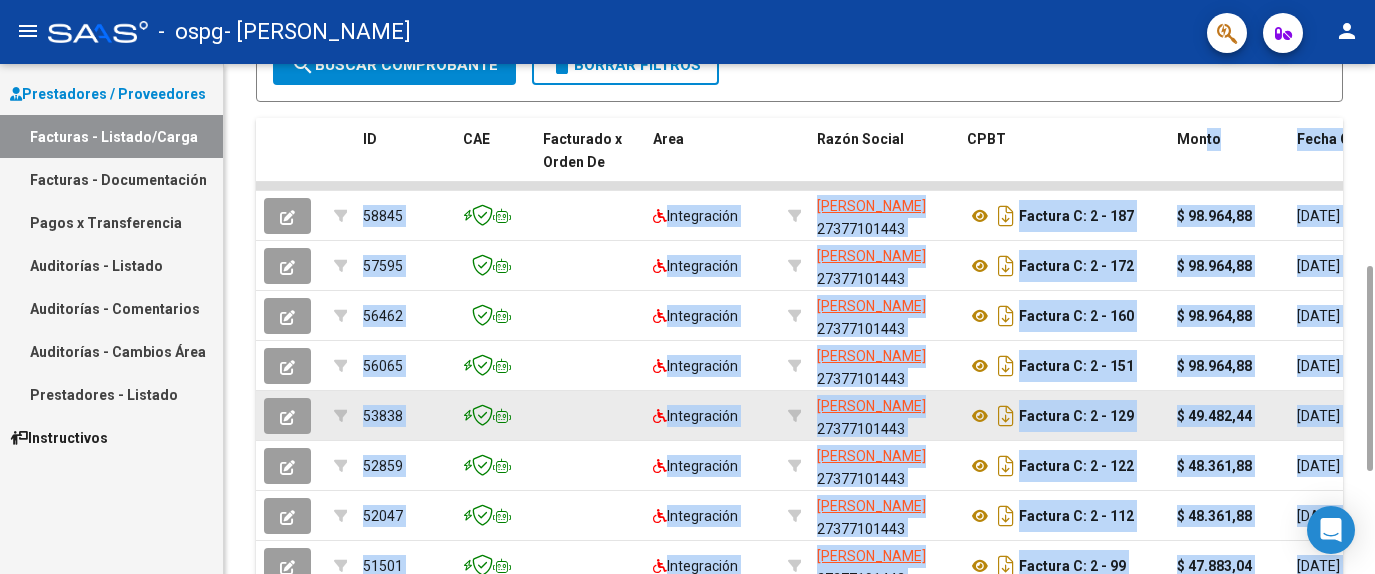 drag, startPoint x: 1076, startPoint y: 536, endPoint x: 1088, endPoint y: 427, distance: 109.65856 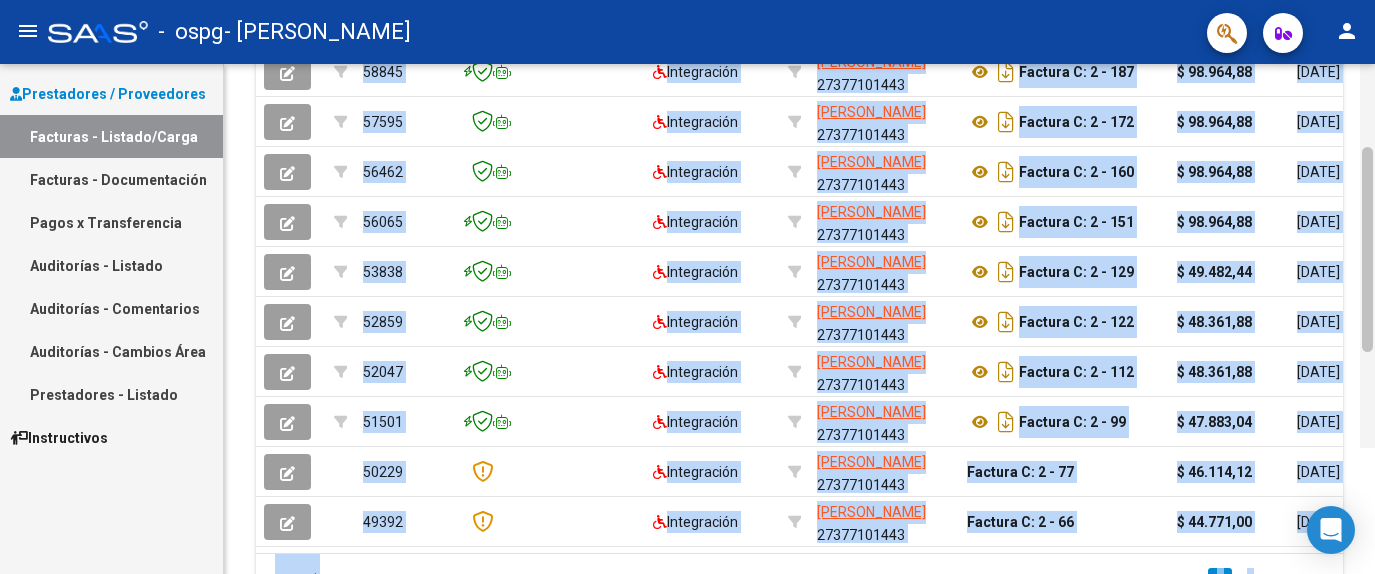scroll, scrollTop: 754, scrollLeft: 0, axis: vertical 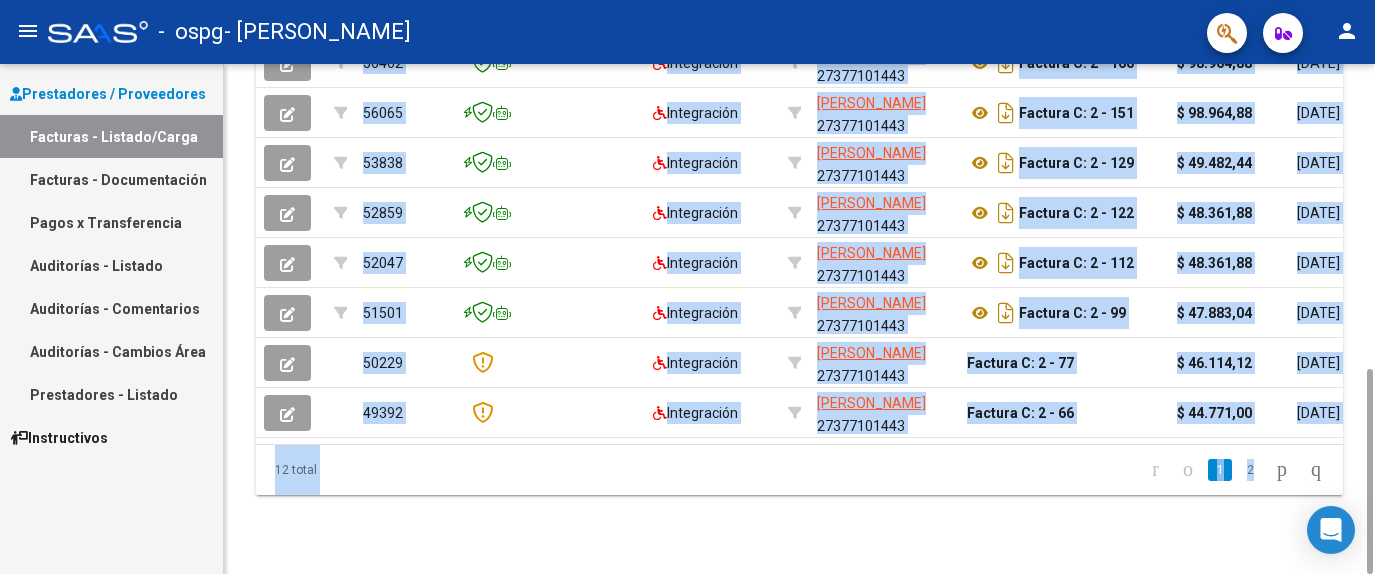 drag, startPoint x: 1369, startPoint y: 392, endPoint x: 1336, endPoint y: 555, distance: 166.30695 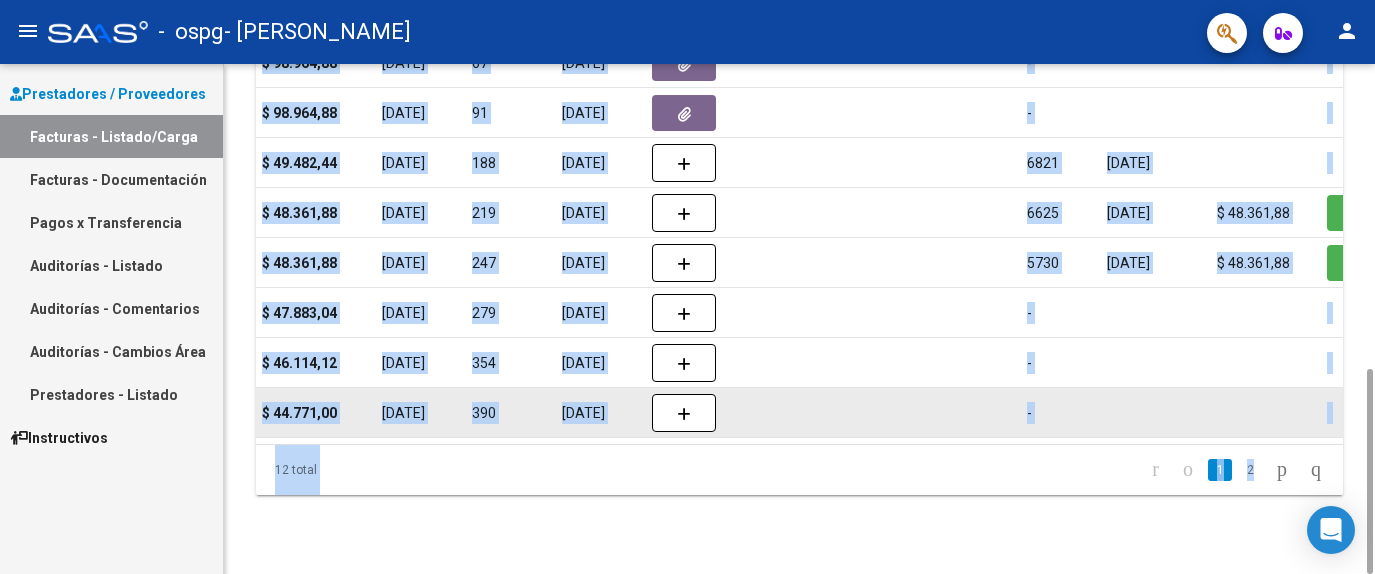 scroll, scrollTop: 0, scrollLeft: 912, axis: horizontal 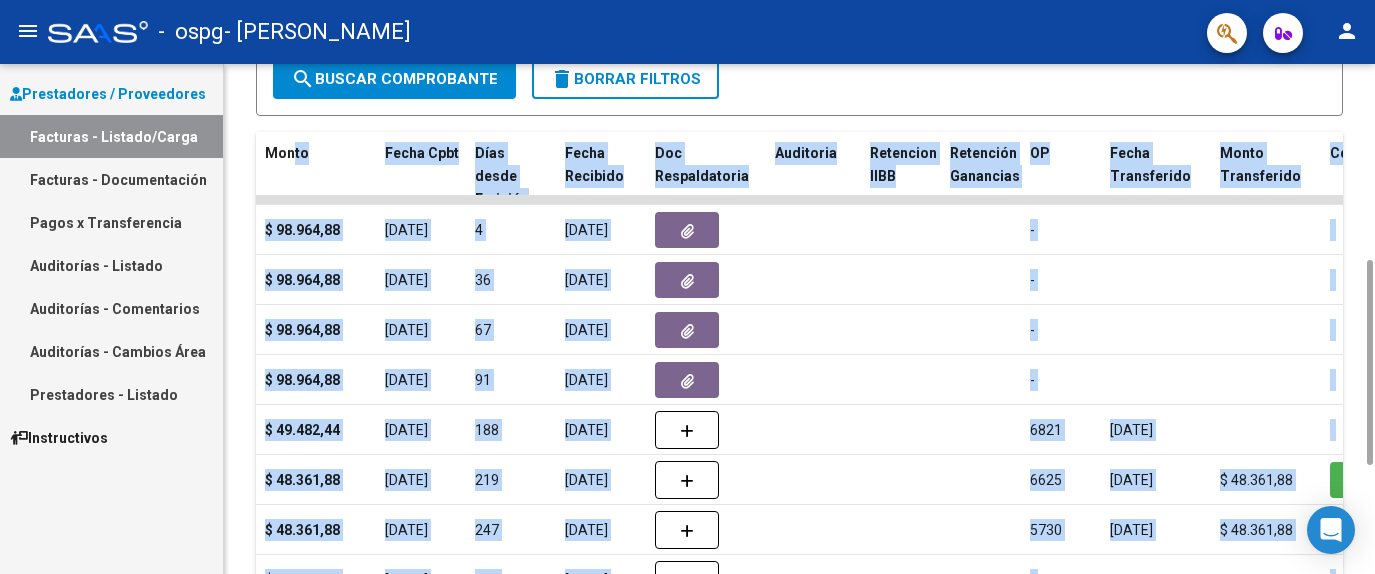 drag, startPoint x: 1365, startPoint y: 386, endPoint x: 1374, endPoint y: 278, distance: 108.37435 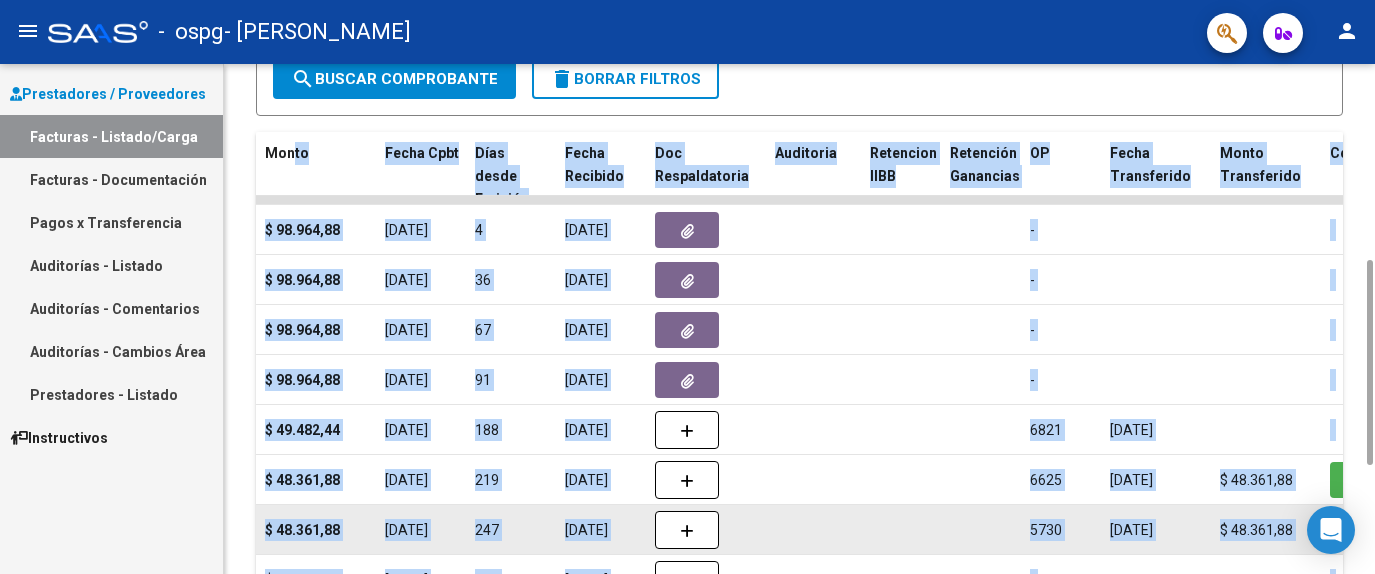 scroll, scrollTop: 478, scrollLeft: 0, axis: vertical 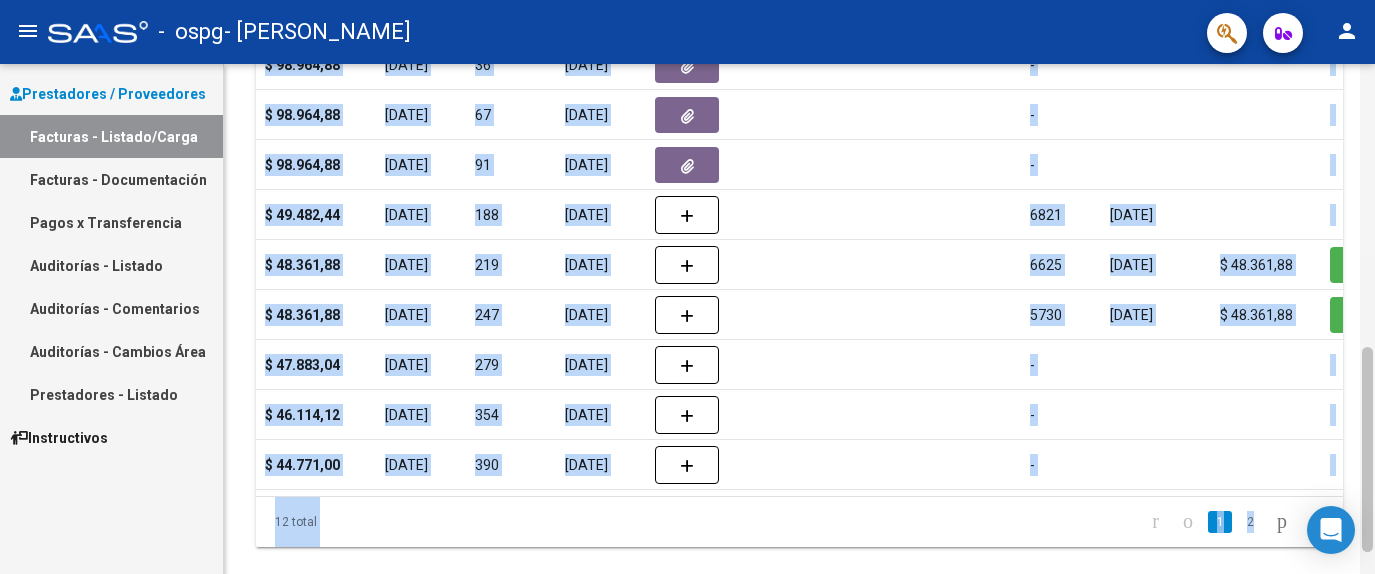 drag, startPoint x: 1370, startPoint y: 400, endPoint x: 1359, endPoint y: 490, distance: 90.66973 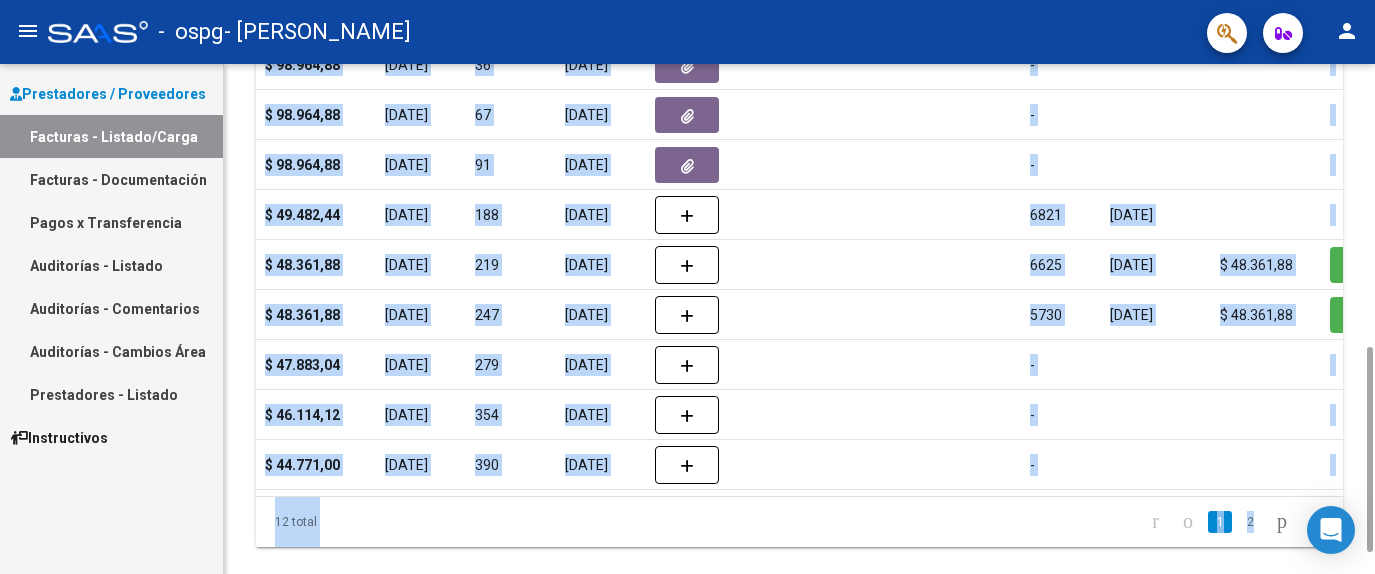 scroll, scrollTop: 700, scrollLeft: 0, axis: vertical 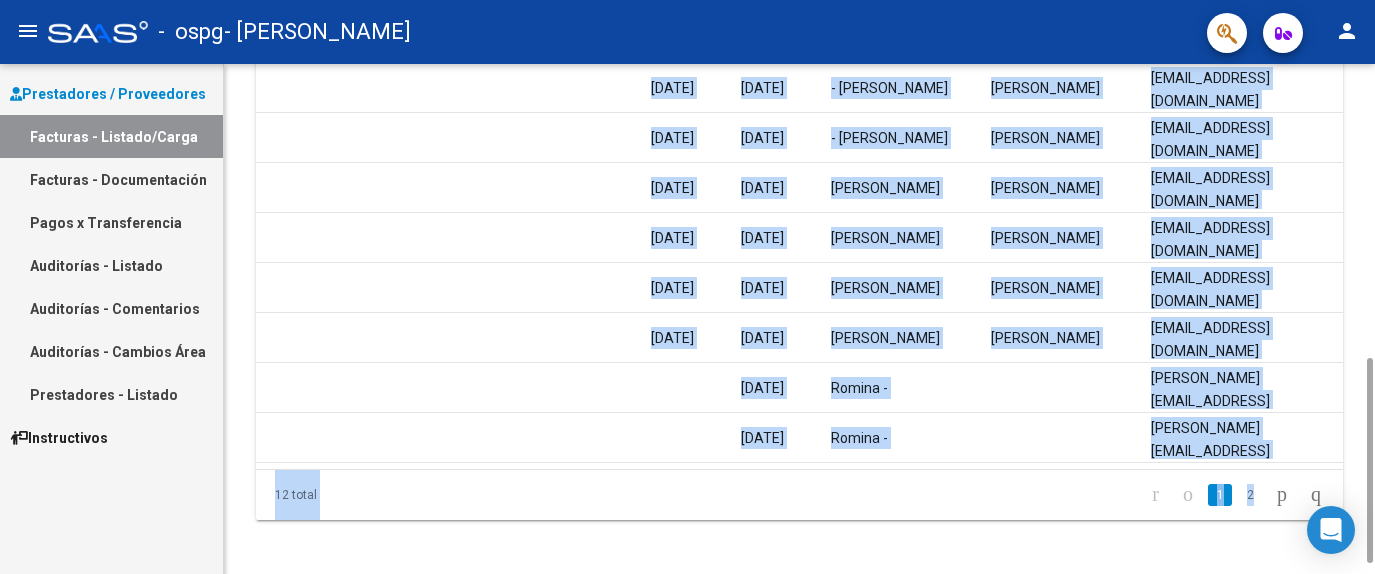 drag, startPoint x: 1371, startPoint y: 441, endPoint x: 1374, endPoint y: 453, distance: 12.369317 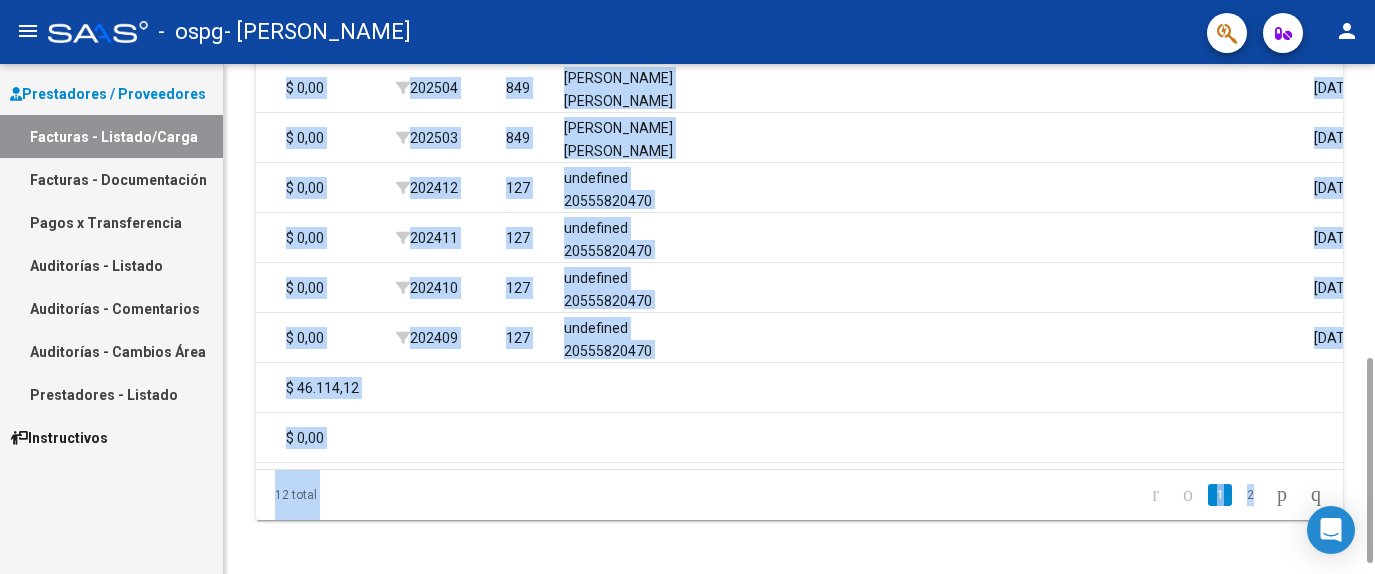 scroll, scrollTop: 0, scrollLeft: 2435, axis: horizontal 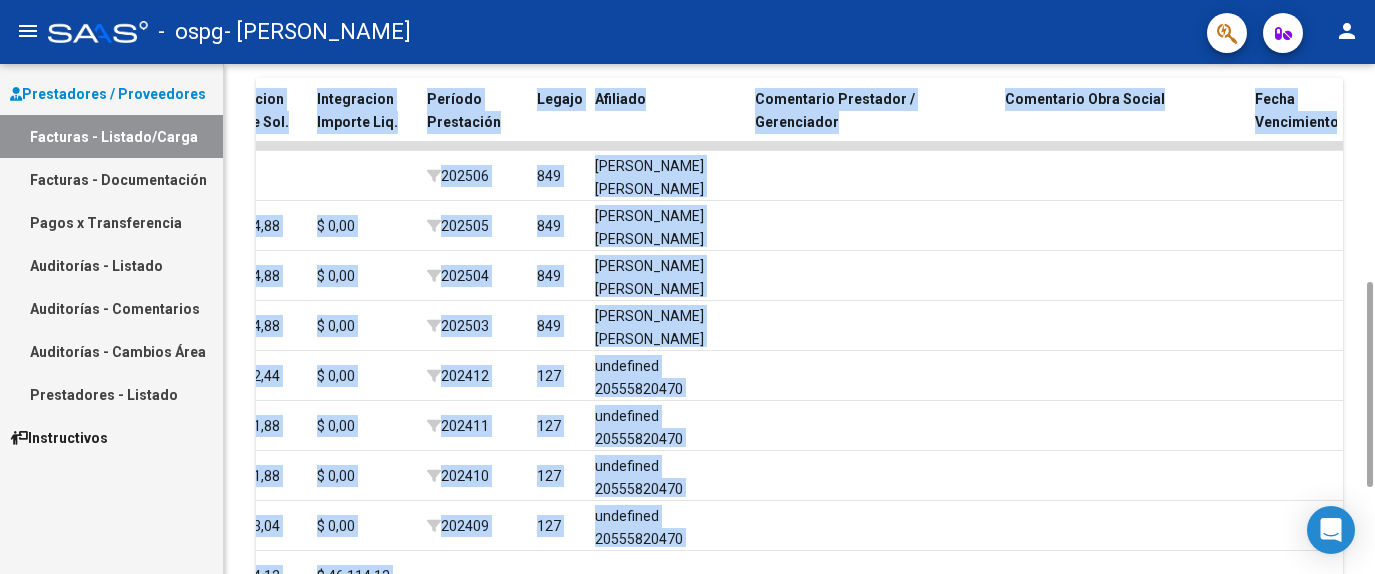drag, startPoint x: 1363, startPoint y: 458, endPoint x: 1374, endPoint y: 382, distance: 76.79192 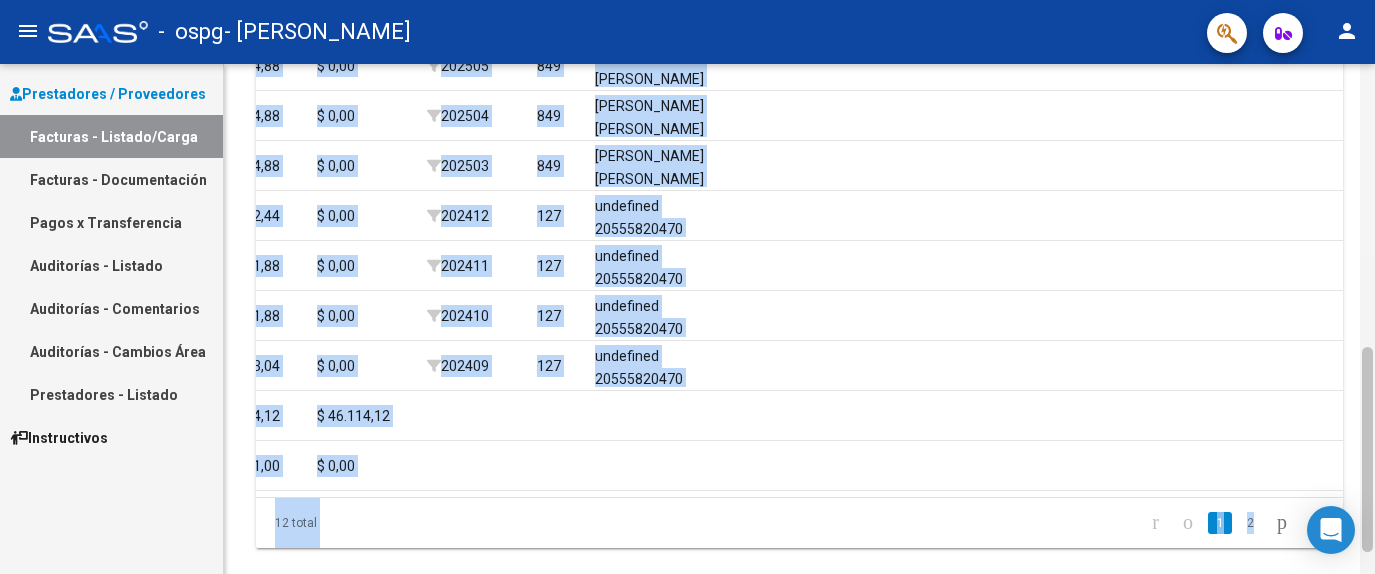 scroll, scrollTop: 714, scrollLeft: 0, axis: vertical 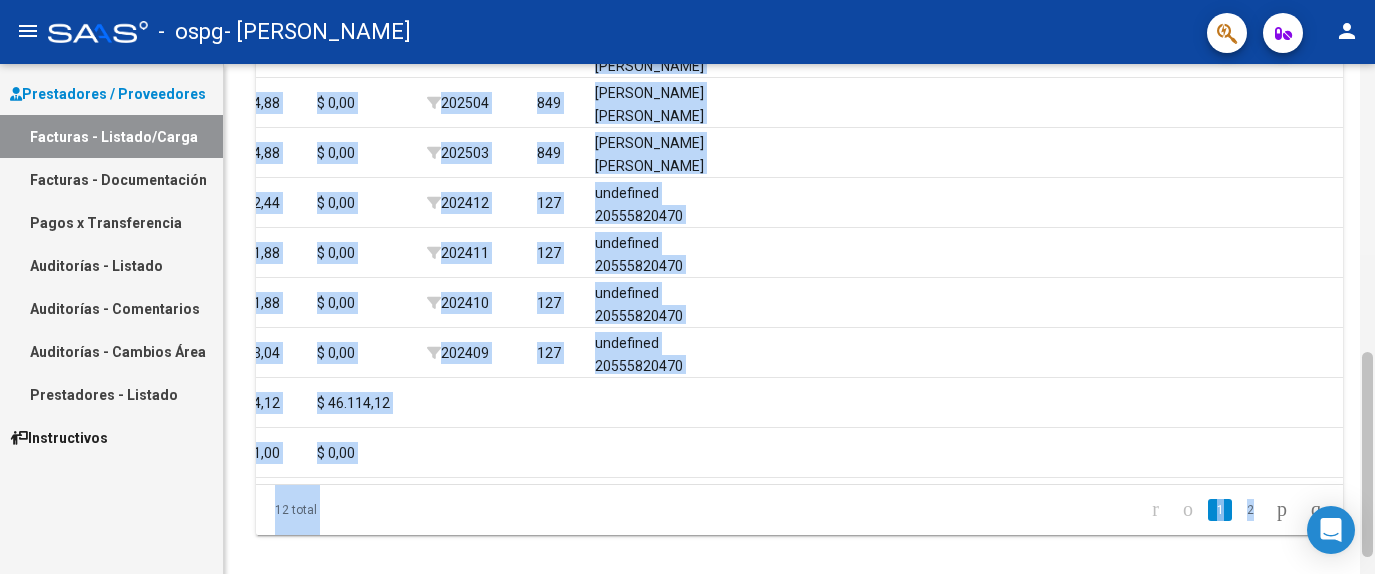 drag, startPoint x: 1369, startPoint y: 291, endPoint x: 1369, endPoint y: 361, distance: 70 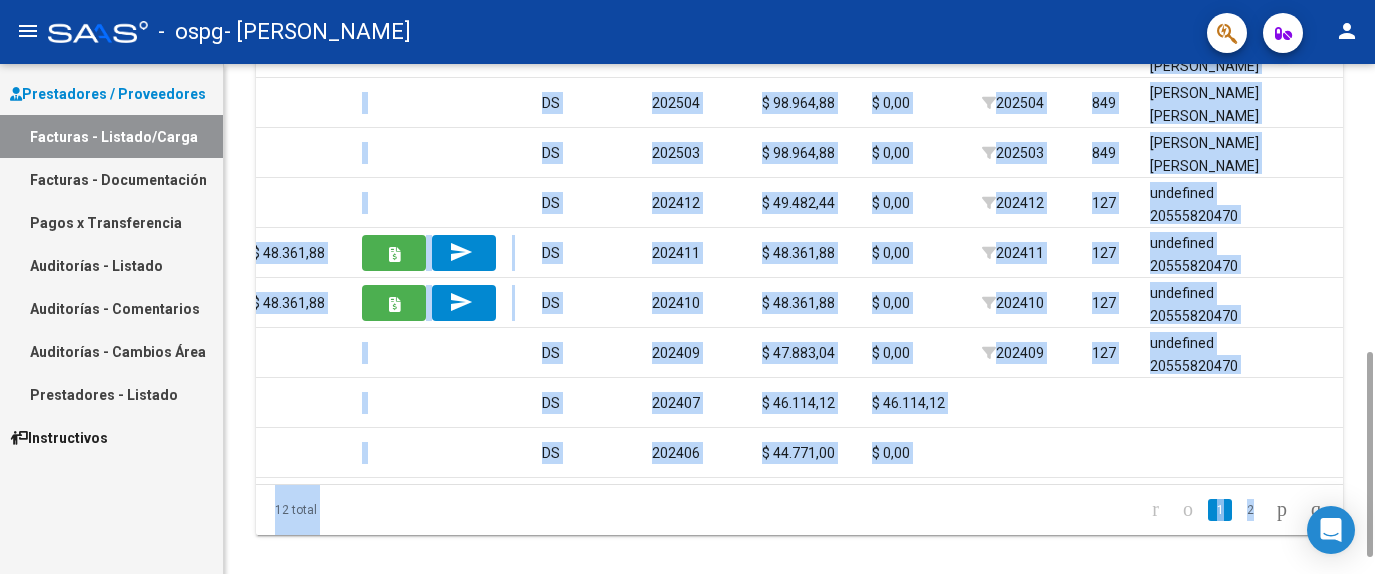 scroll, scrollTop: 0, scrollLeft: 1885, axis: horizontal 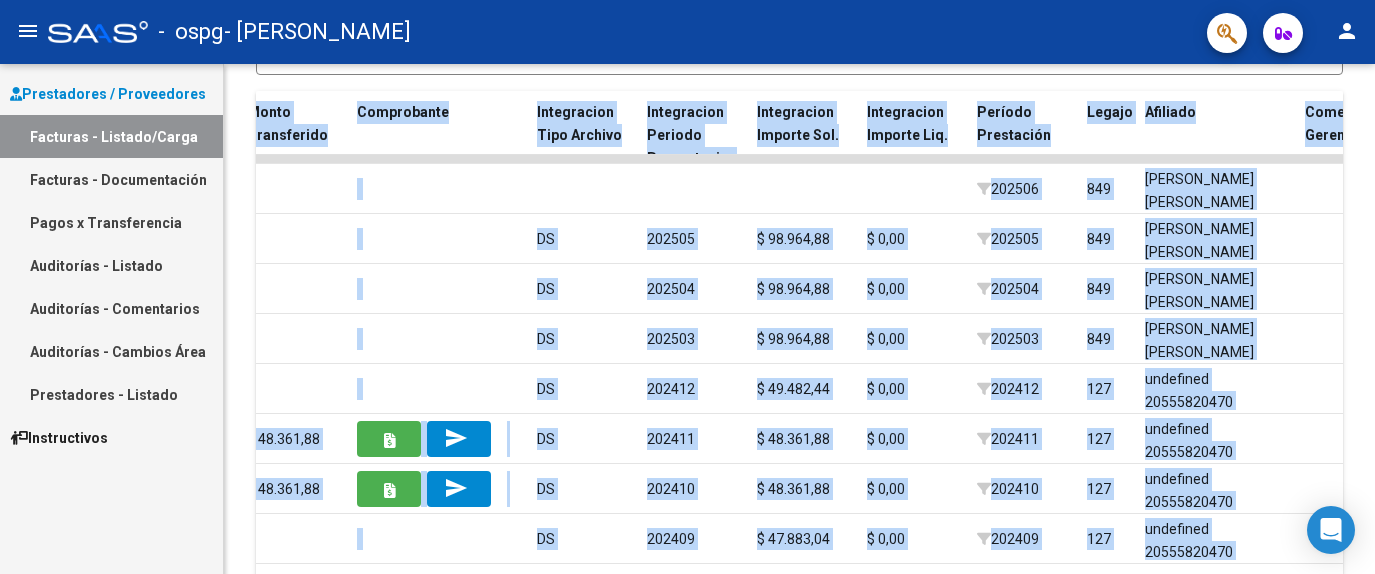 drag, startPoint x: 1366, startPoint y: 476, endPoint x: 1374, endPoint y: 401, distance: 75.42546 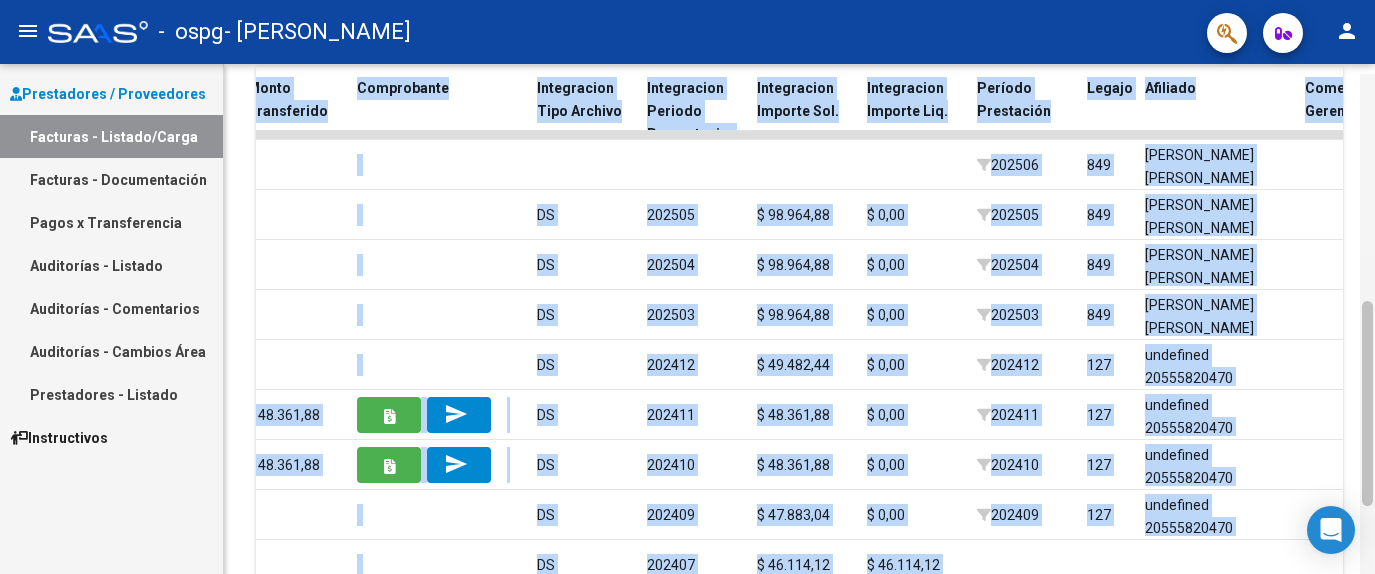 scroll, scrollTop: 565, scrollLeft: 0, axis: vertical 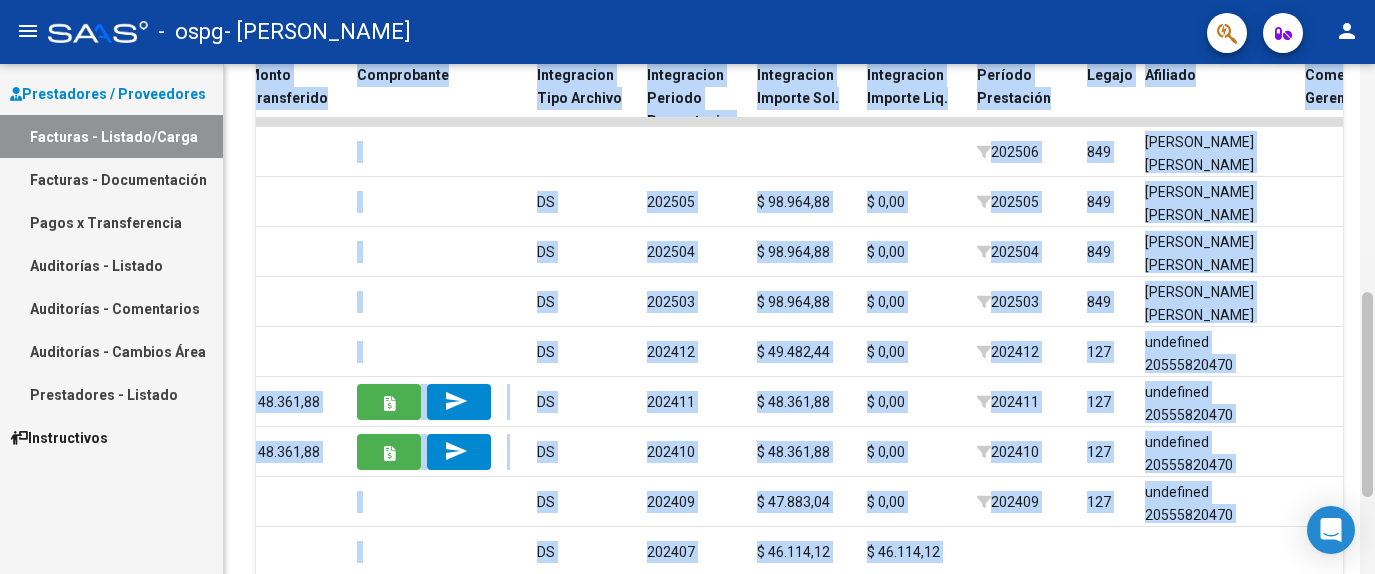 drag, startPoint x: 1368, startPoint y: 285, endPoint x: 1370, endPoint y: 300, distance: 15.132746 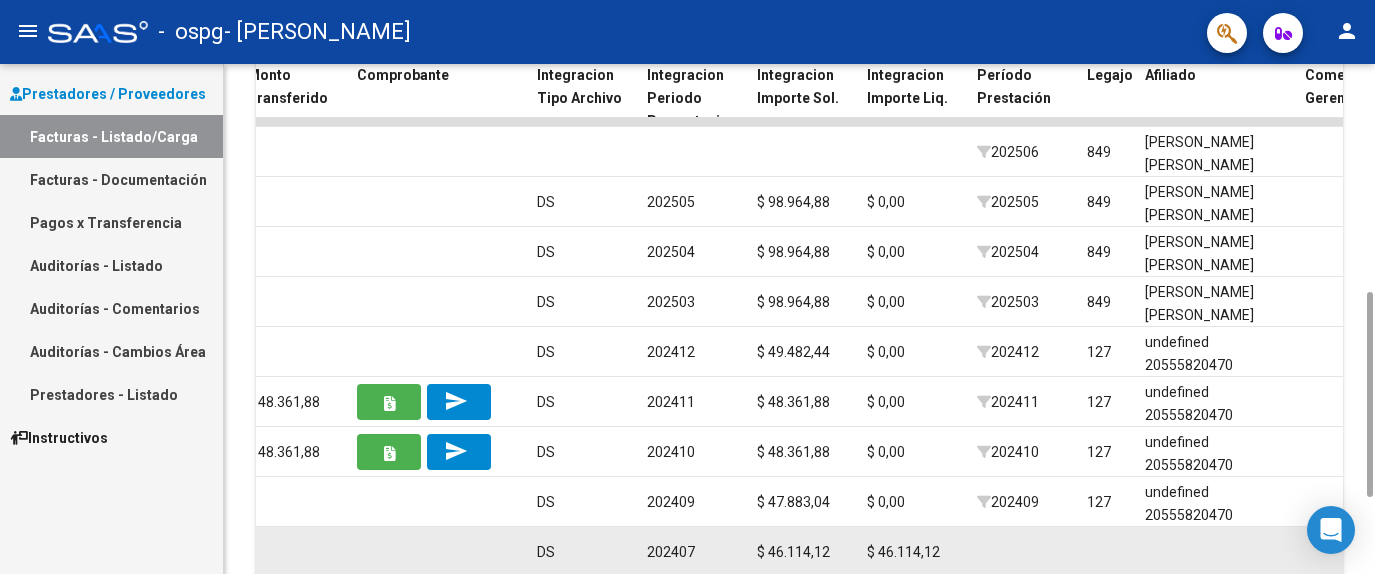 drag, startPoint x: 839, startPoint y: 531, endPoint x: 770, endPoint y: 534, distance: 69.065186 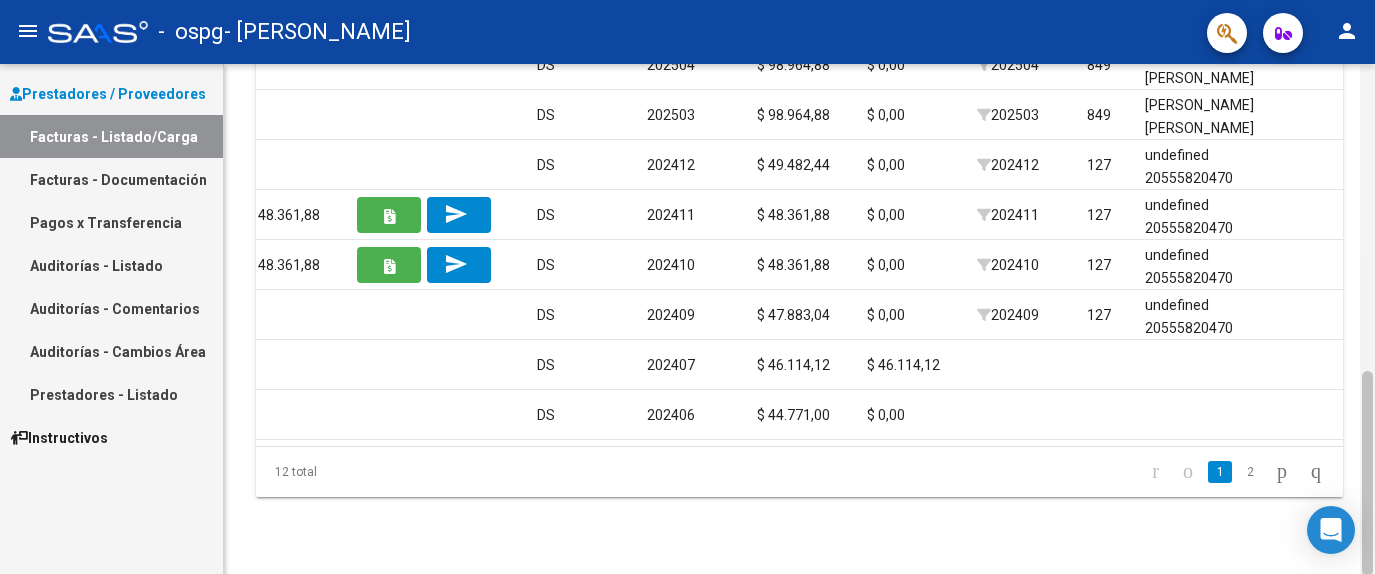 scroll, scrollTop: 754, scrollLeft: 0, axis: vertical 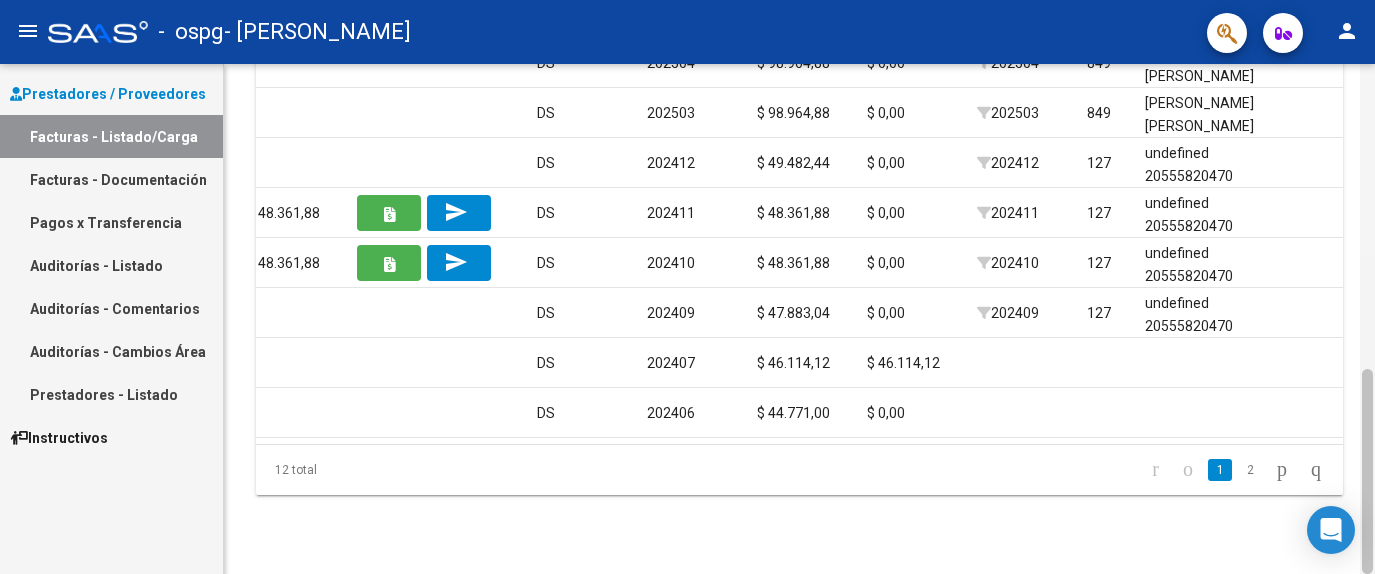 drag, startPoint x: 1368, startPoint y: 339, endPoint x: 1371, endPoint y: 420, distance: 81.055534 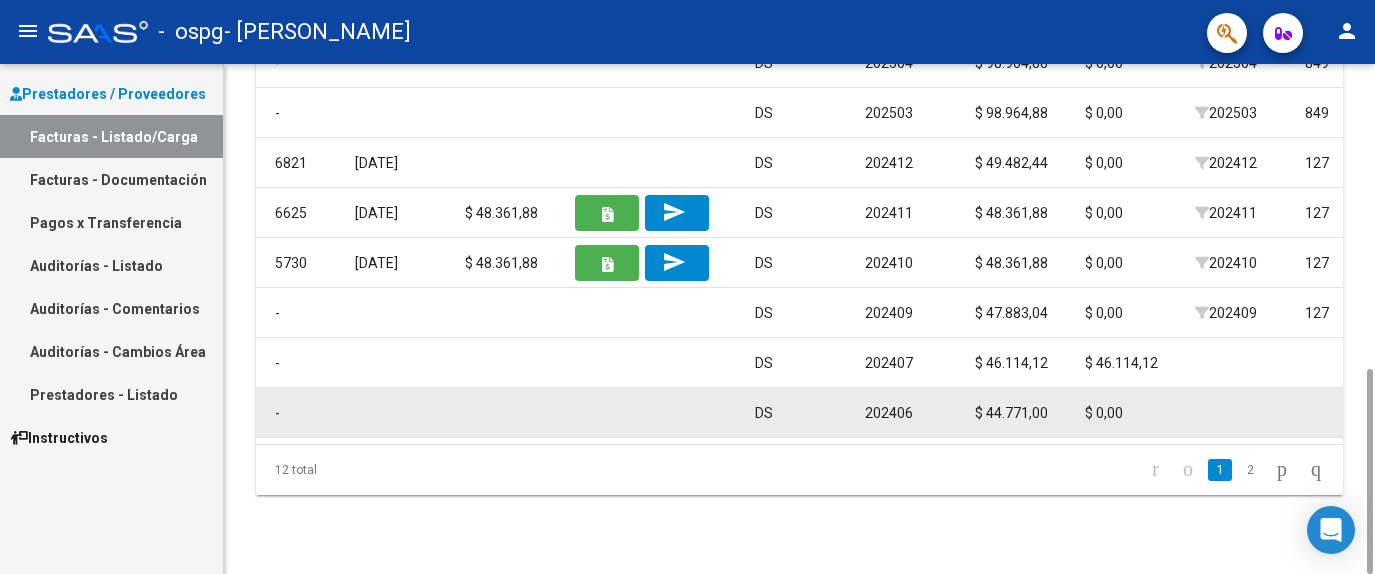 scroll, scrollTop: 0, scrollLeft: 1671, axis: horizontal 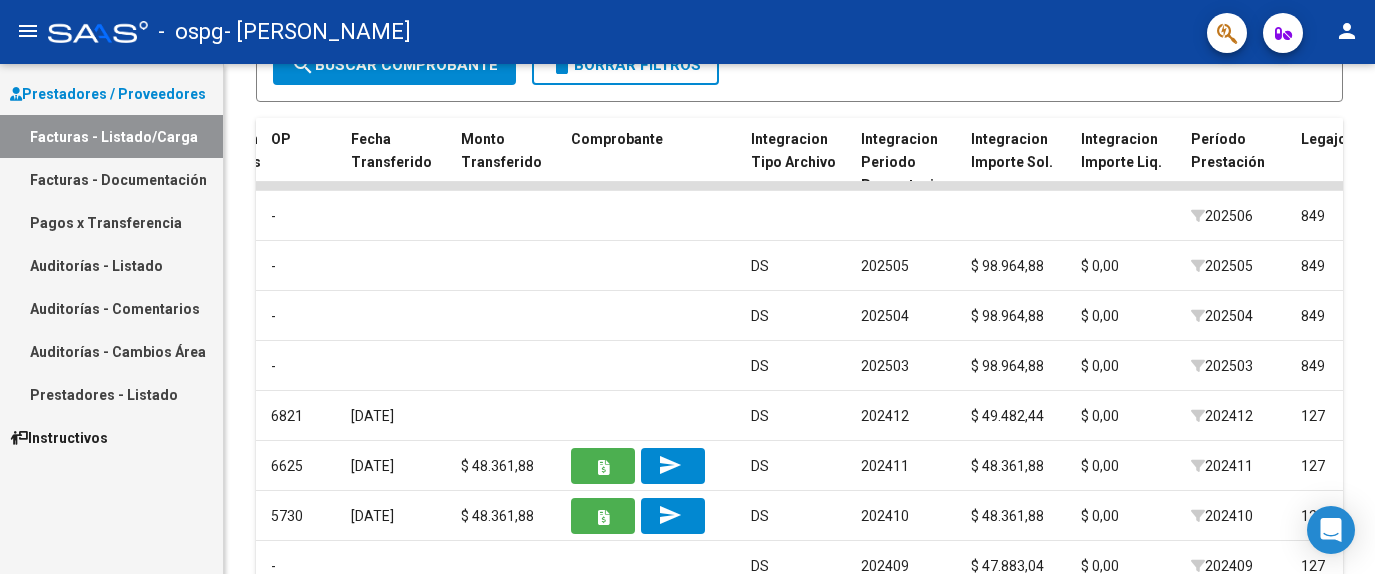 drag, startPoint x: 1364, startPoint y: 470, endPoint x: 1374, endPoint y: 368, distance: 102.48902 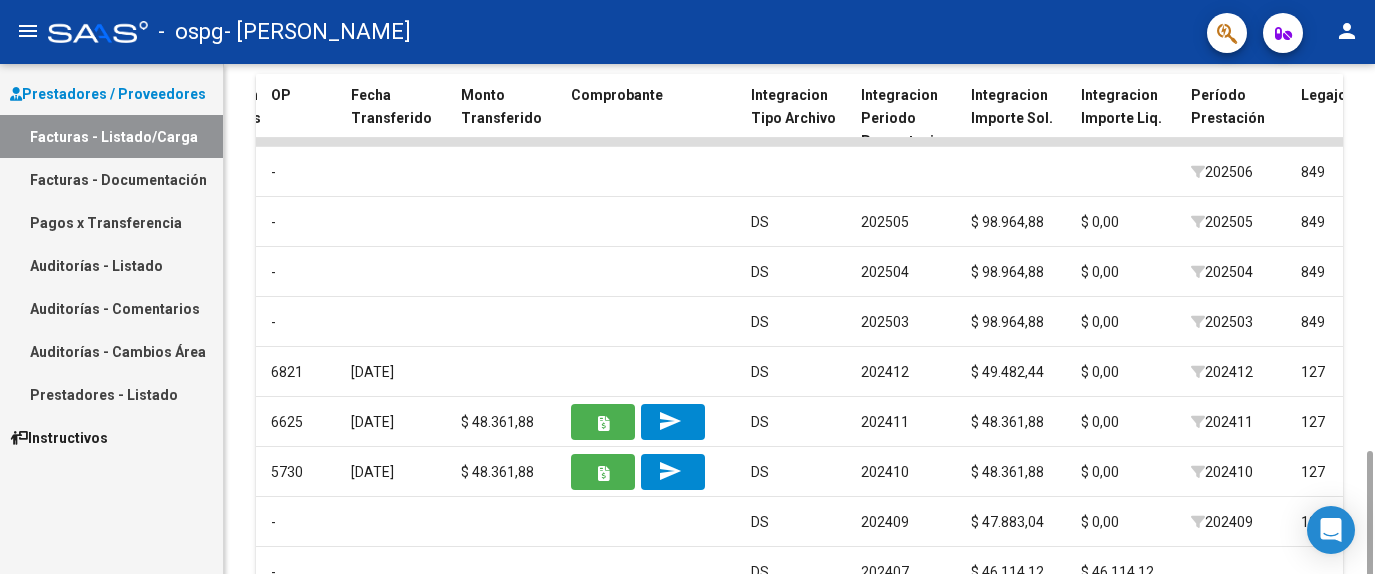 scroll, scrollTop: 674, scrollLeft: 0, axis: vertical 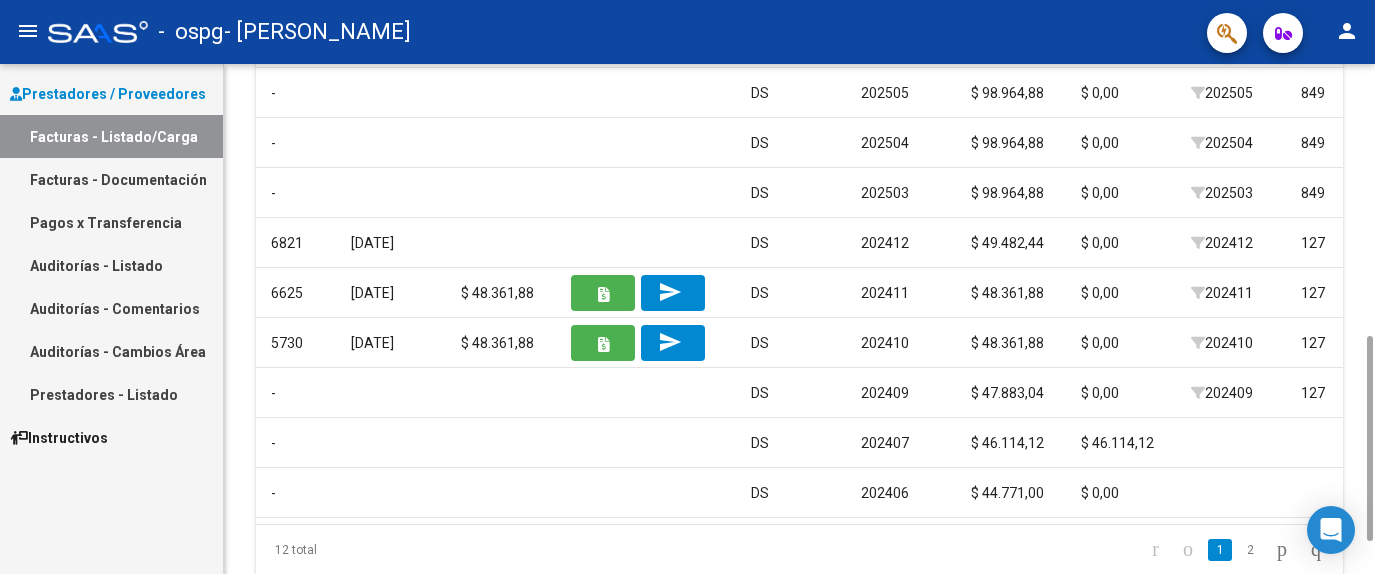 drag, startPoint x: 1369, startPoint y: 402, endPoint x: 1374, endPoint y: 472, distance: 70.178345 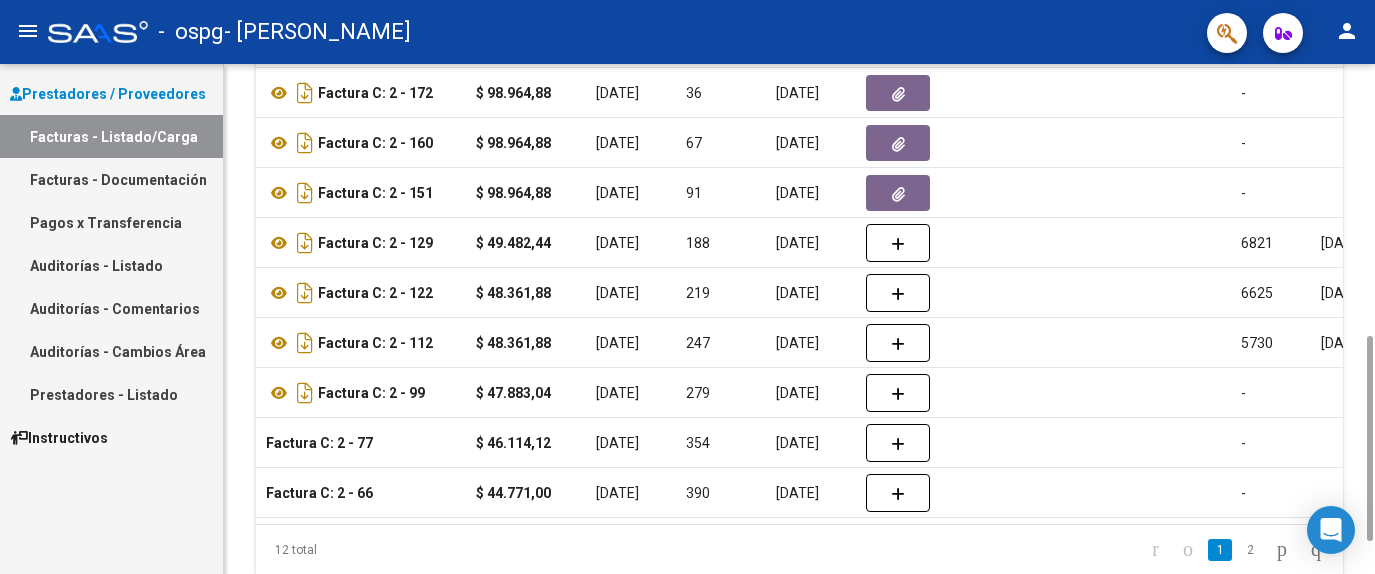 scroll, scrollTop: 0, scrollLeft: 686, axis: horizontal 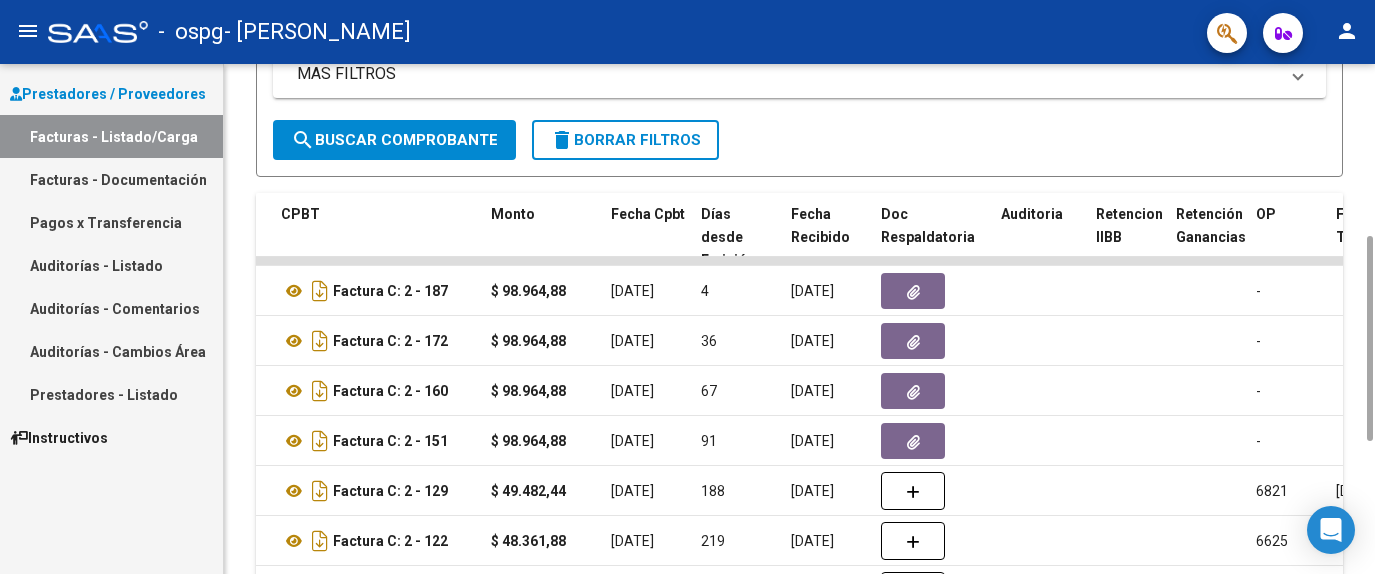 drag, startPoint x: 1368, startPoint y: 376, endPoint x: 1374, endPoint y: 276, distance: 100.17984 